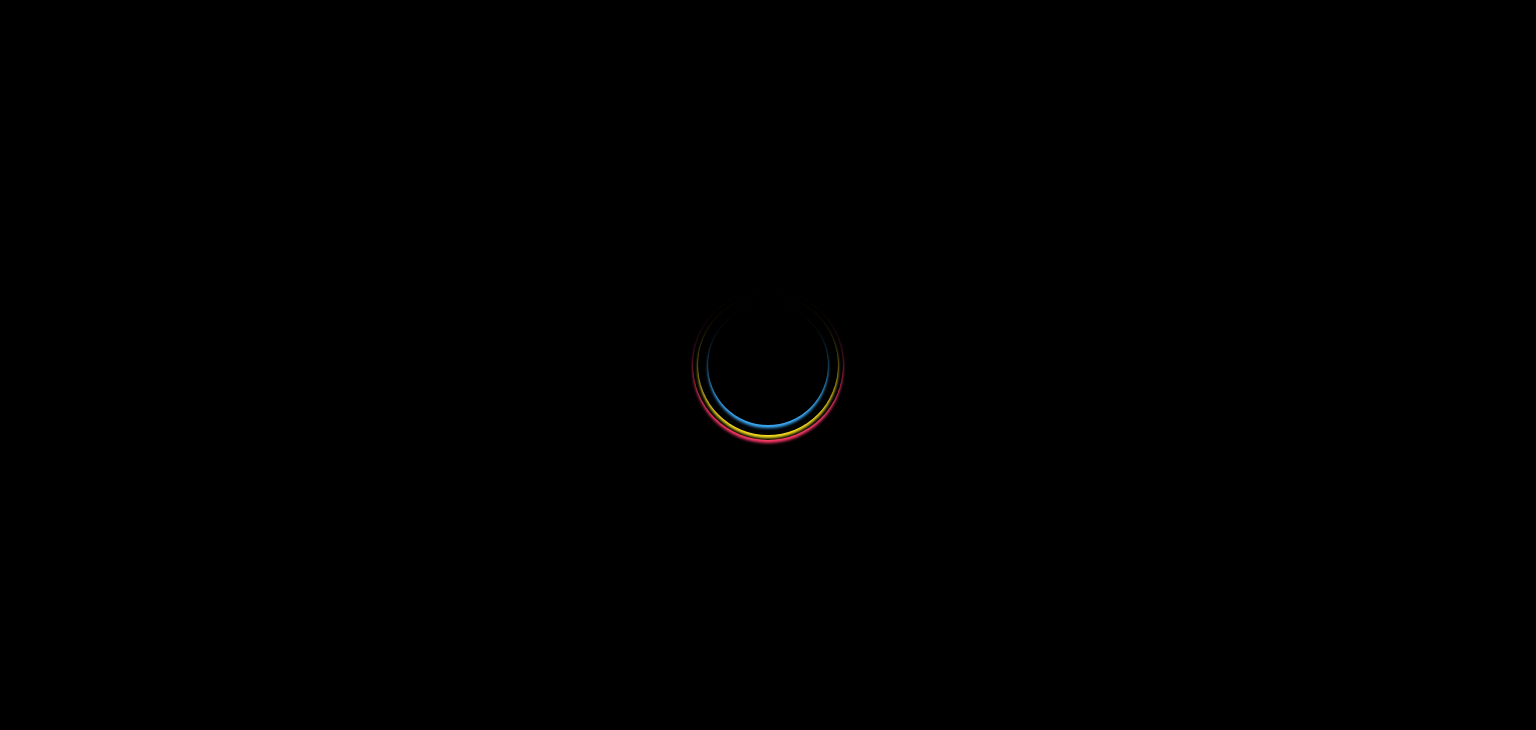scroll, scrollTop: 0, scrollLeft: 0, axis: both 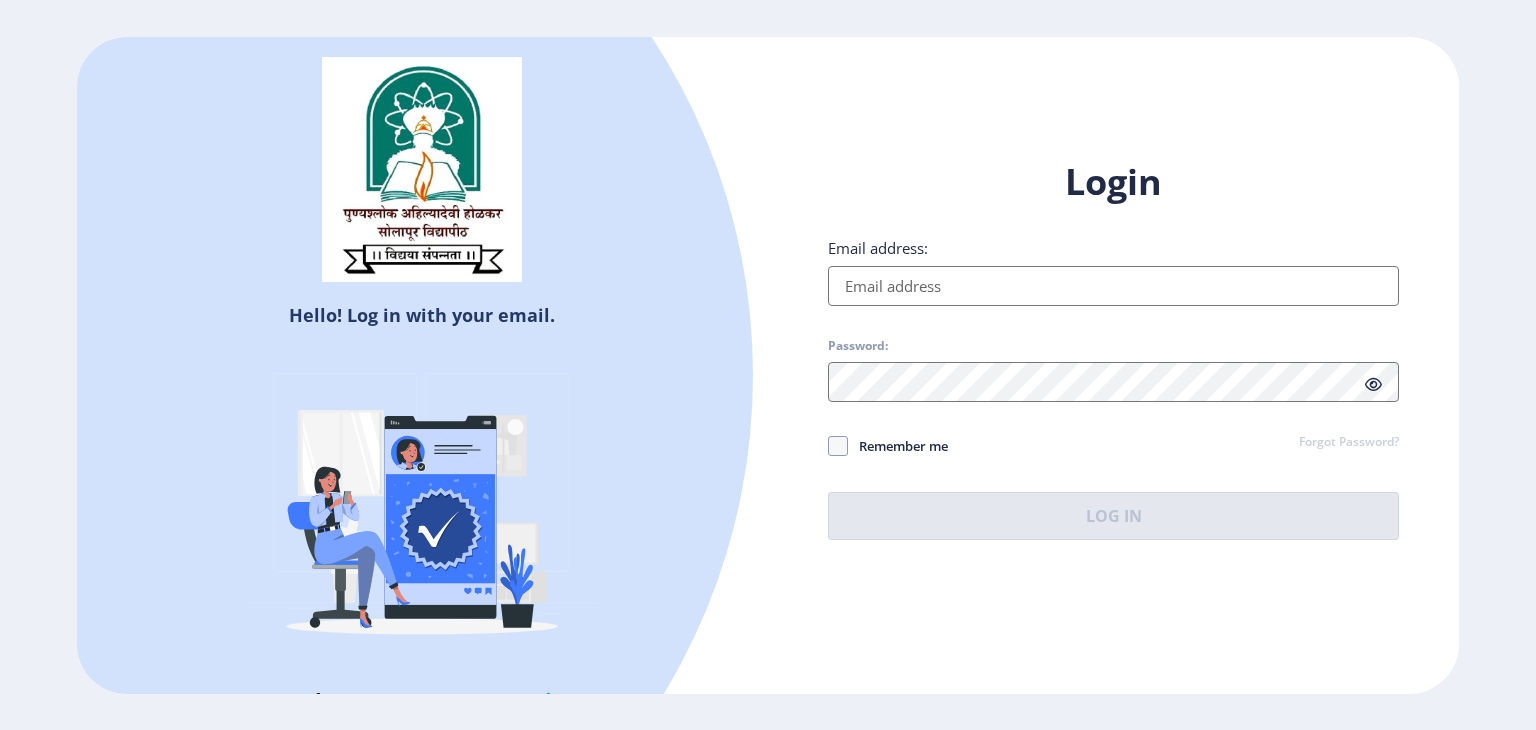 click on "Email address:" 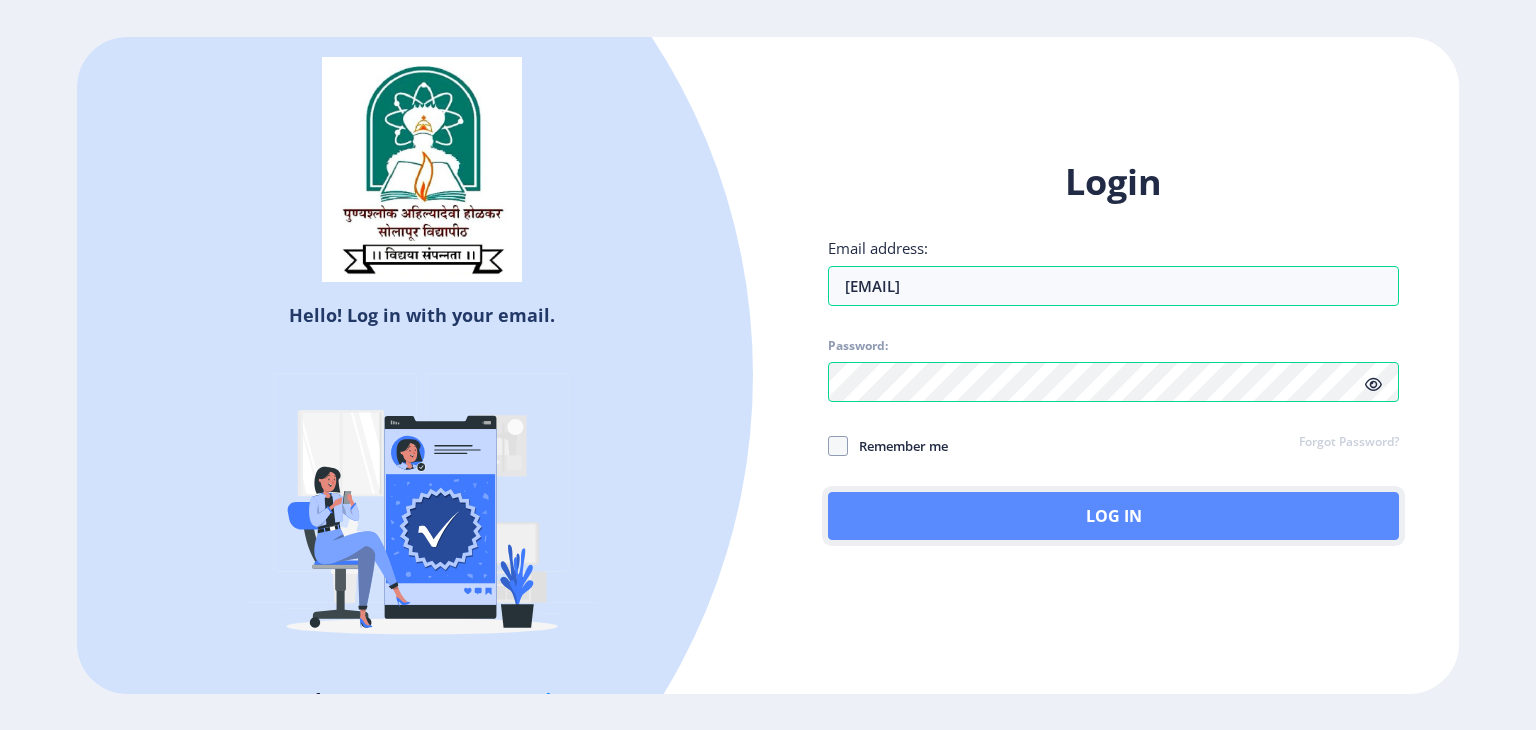 click on "Log In" 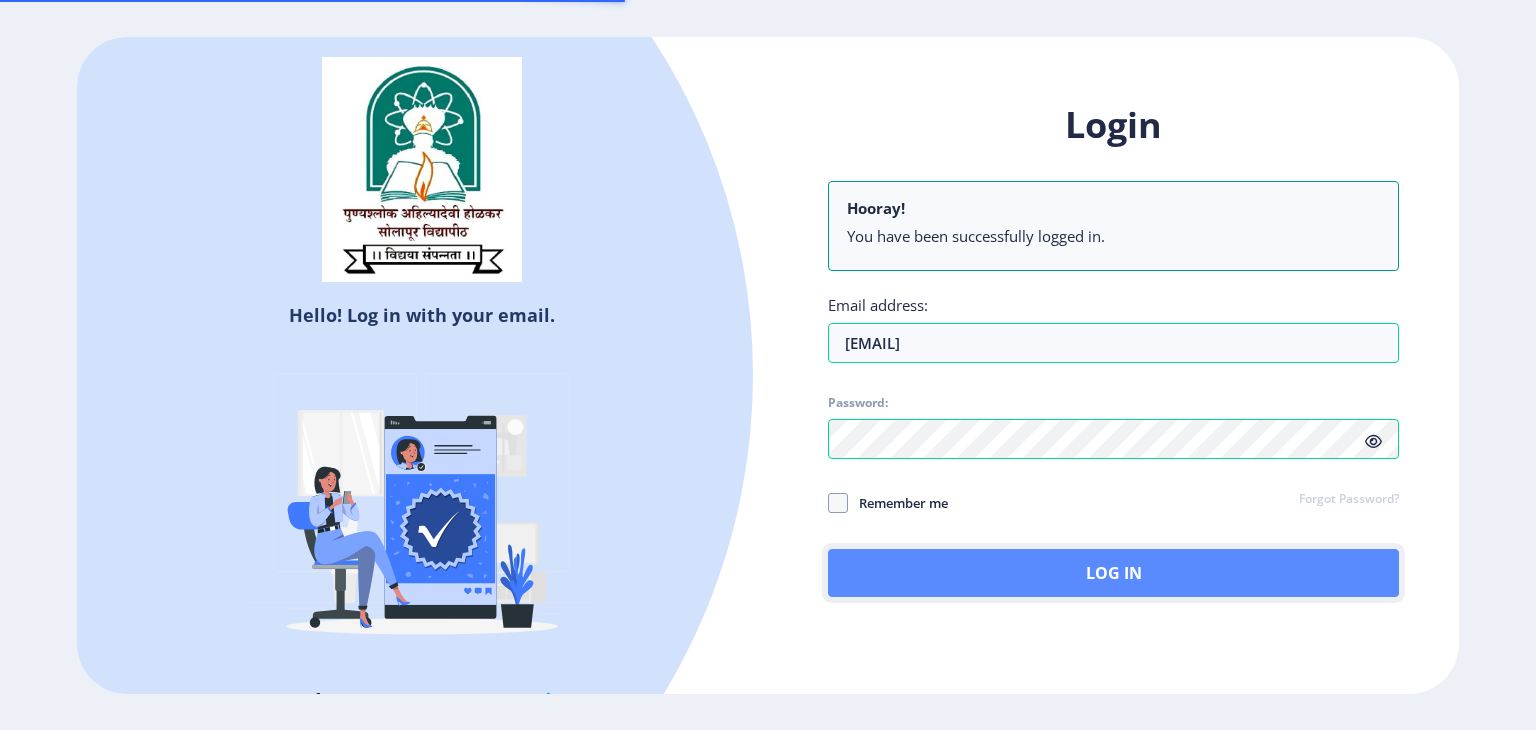 click on "Log In" 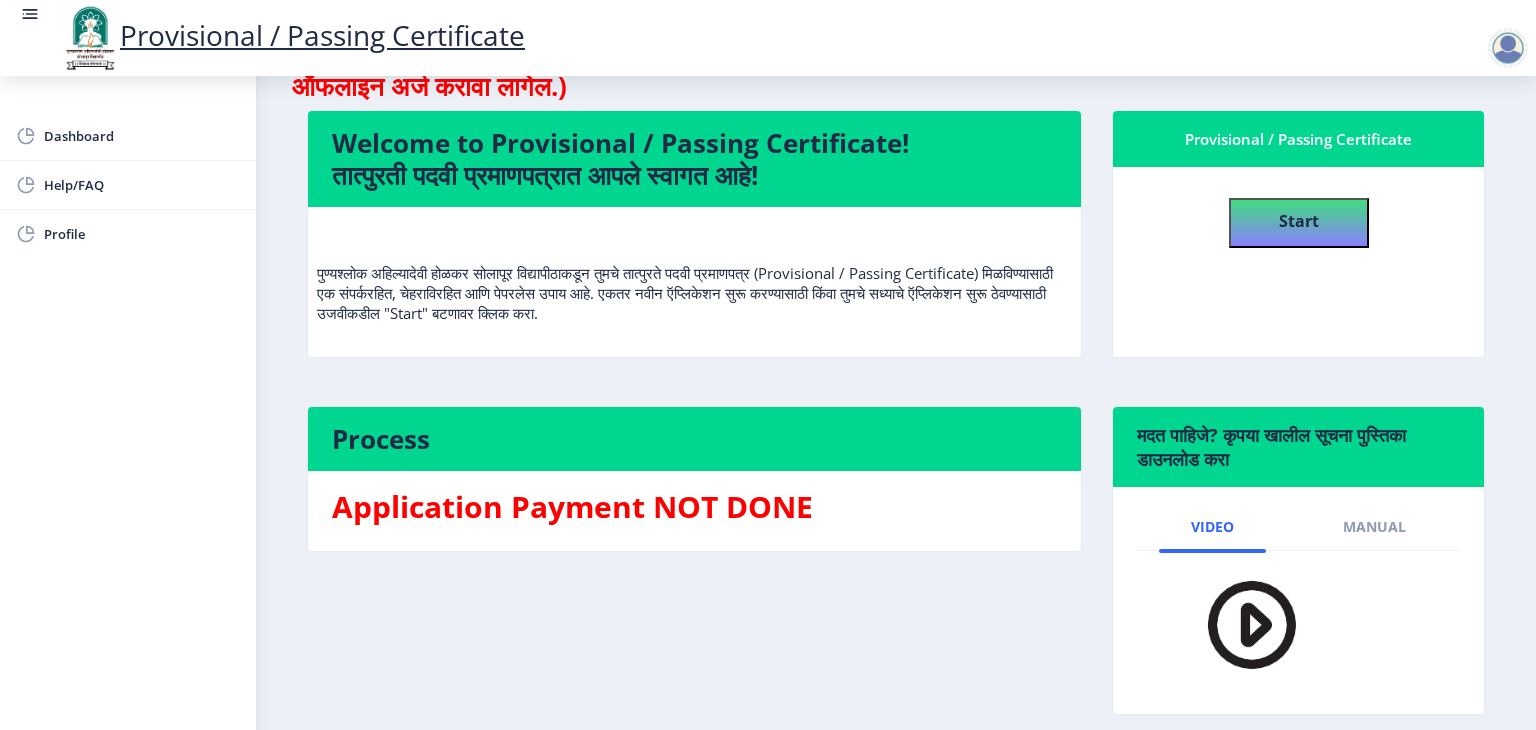 scroll, scrollTop: 105, scrollLeft: 0, axis: vertical 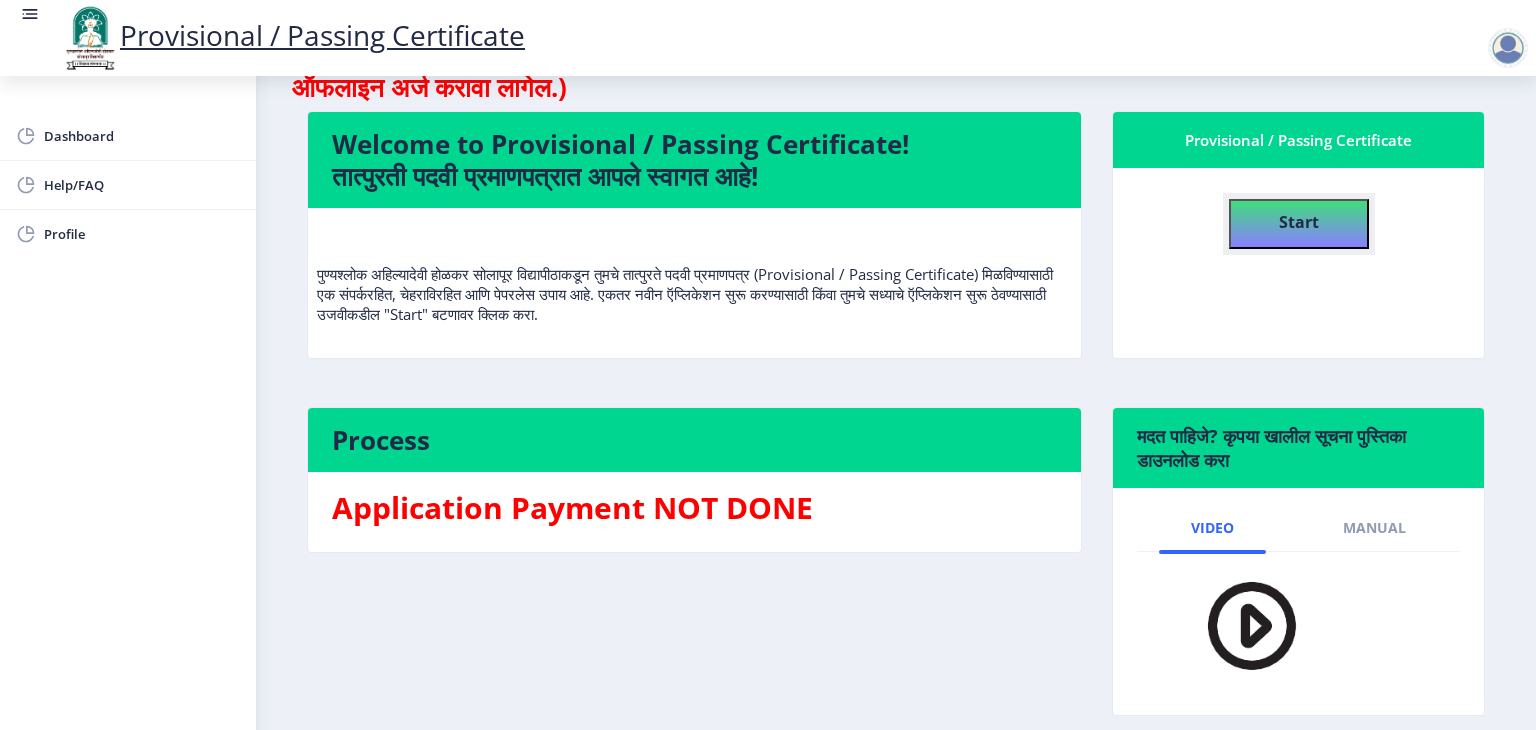 click on "Start" 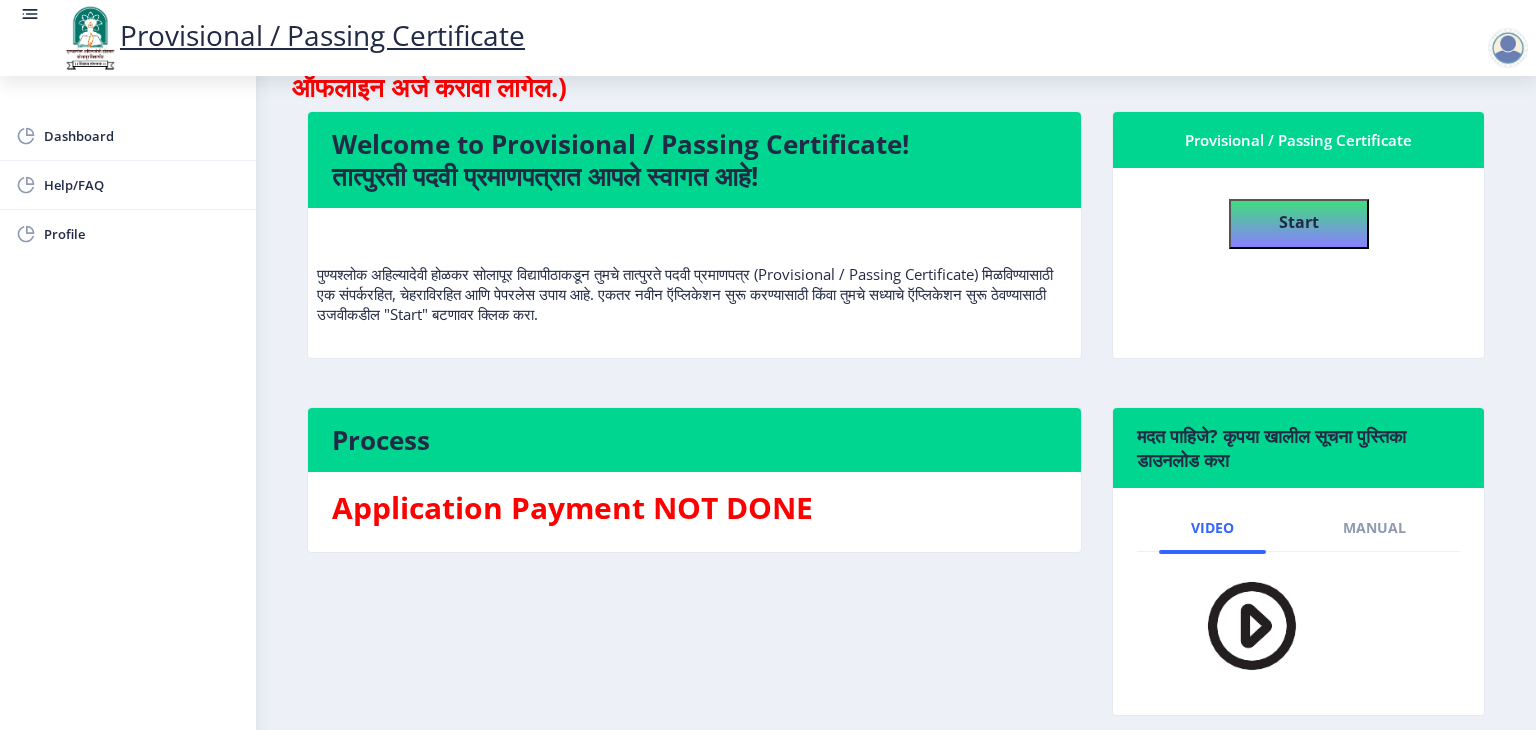 select 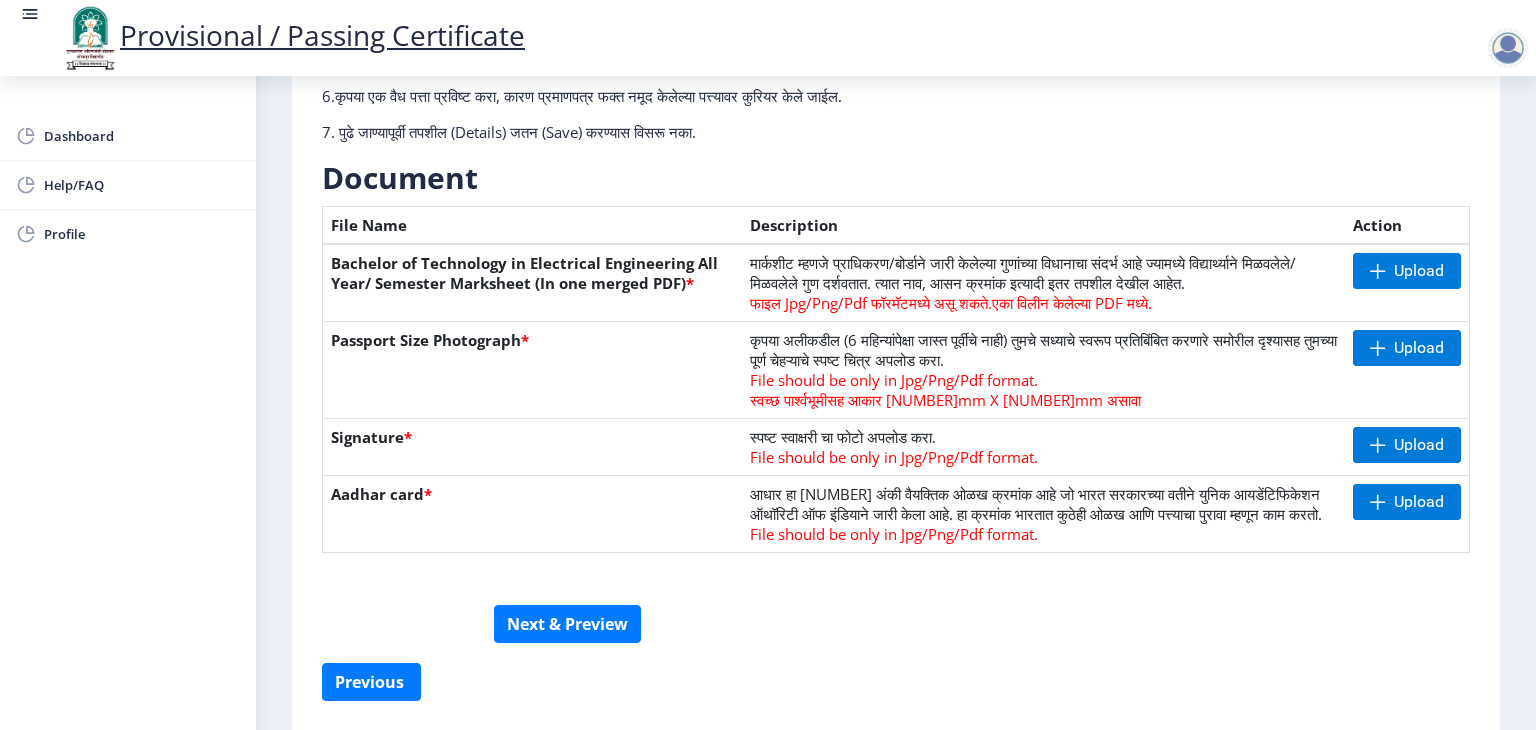 scroll, scrollTop: 432, scrollLeft: 0, axis: vertical 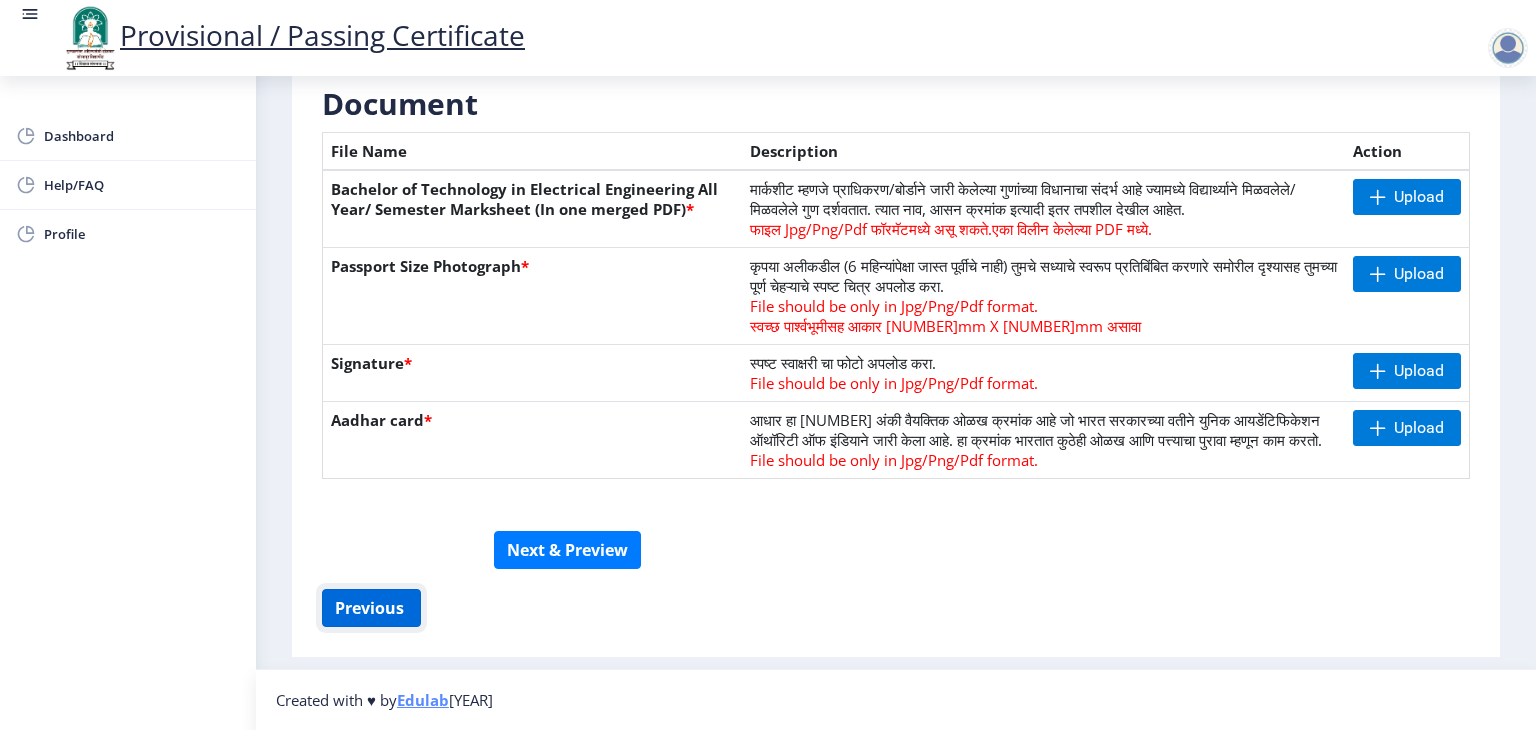 click on "Previous ‍" 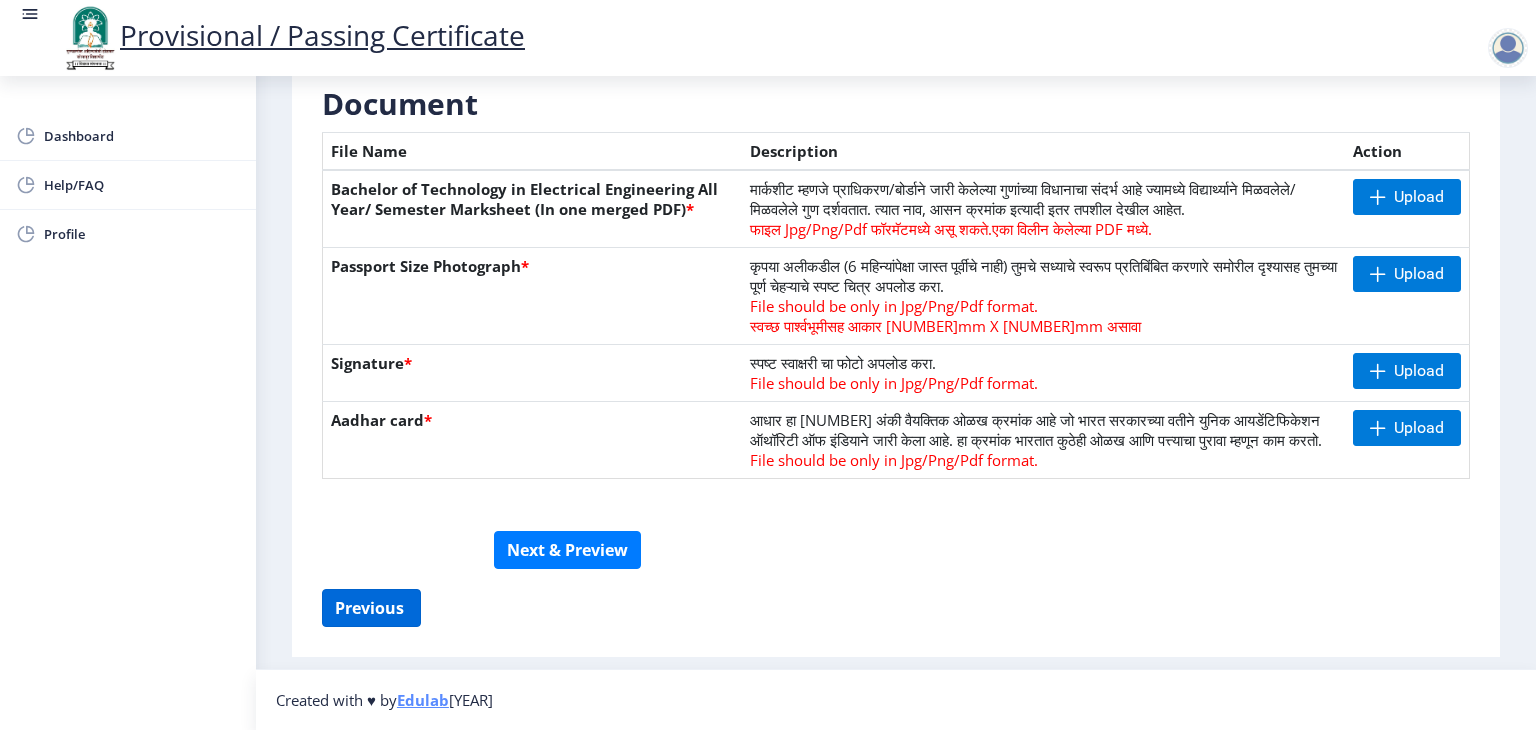select on "Grade O" 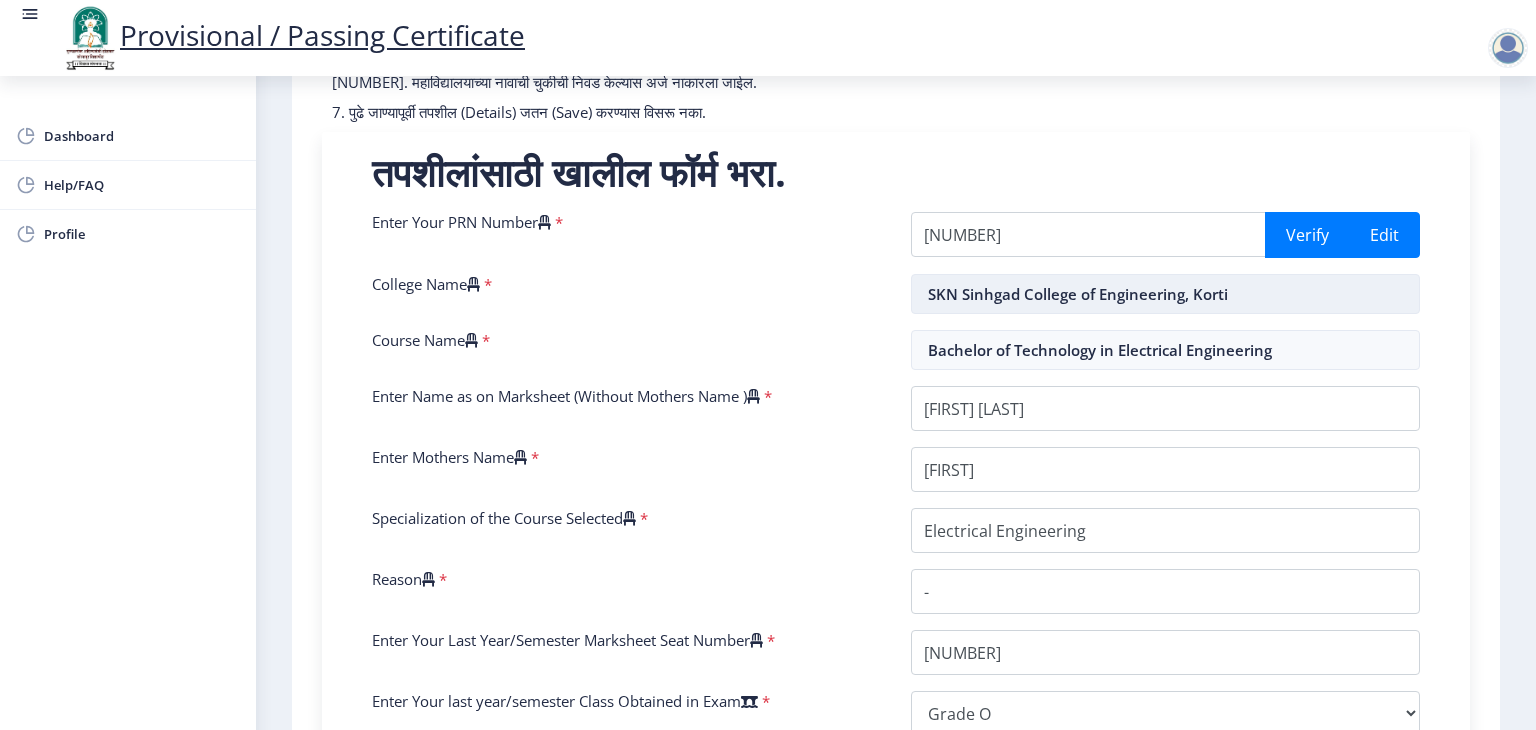 scroll, scrollTop: 351, scrollLeft: 0, axis: vertical 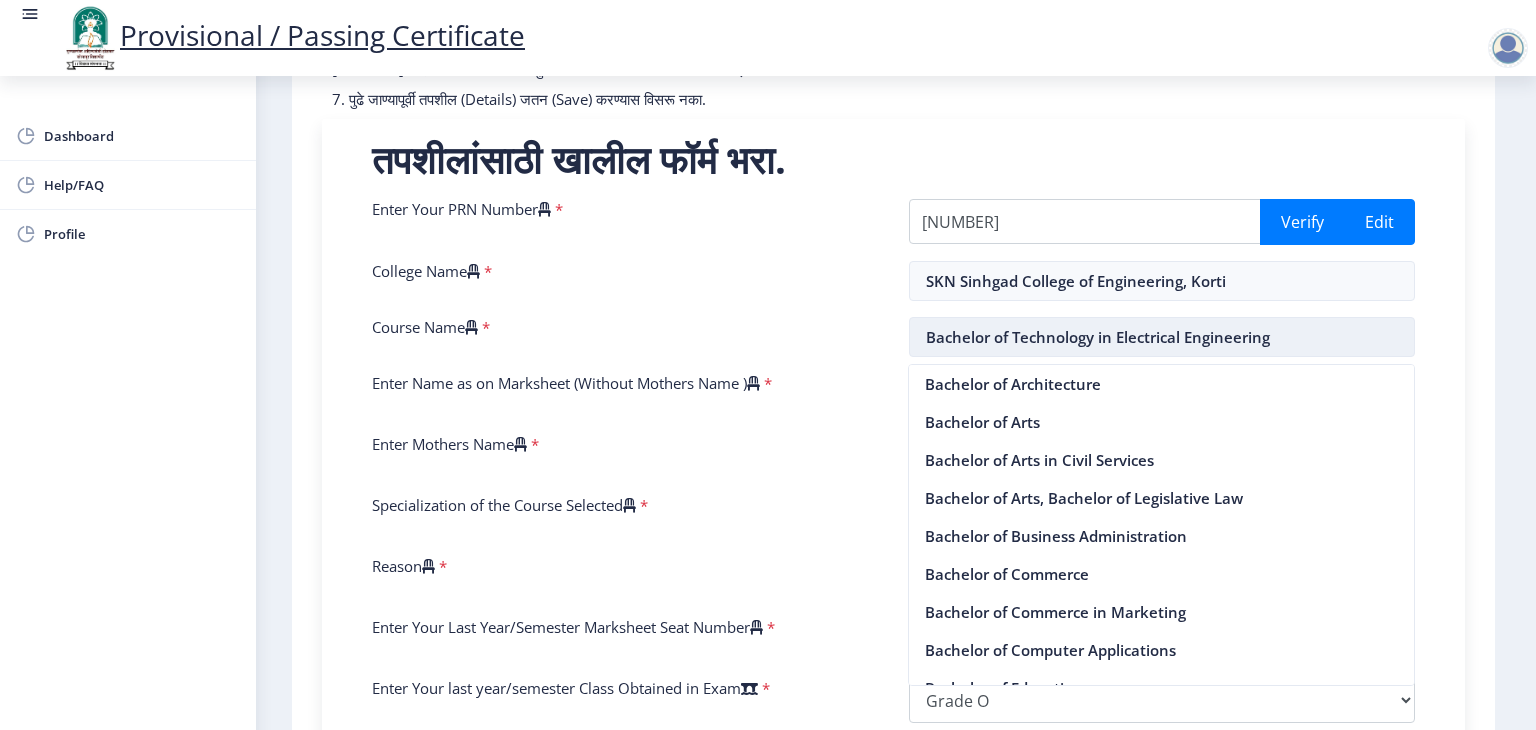 click on "Bachelor of Technology in Electrical Engineering" at bounding box center [1162, 337] 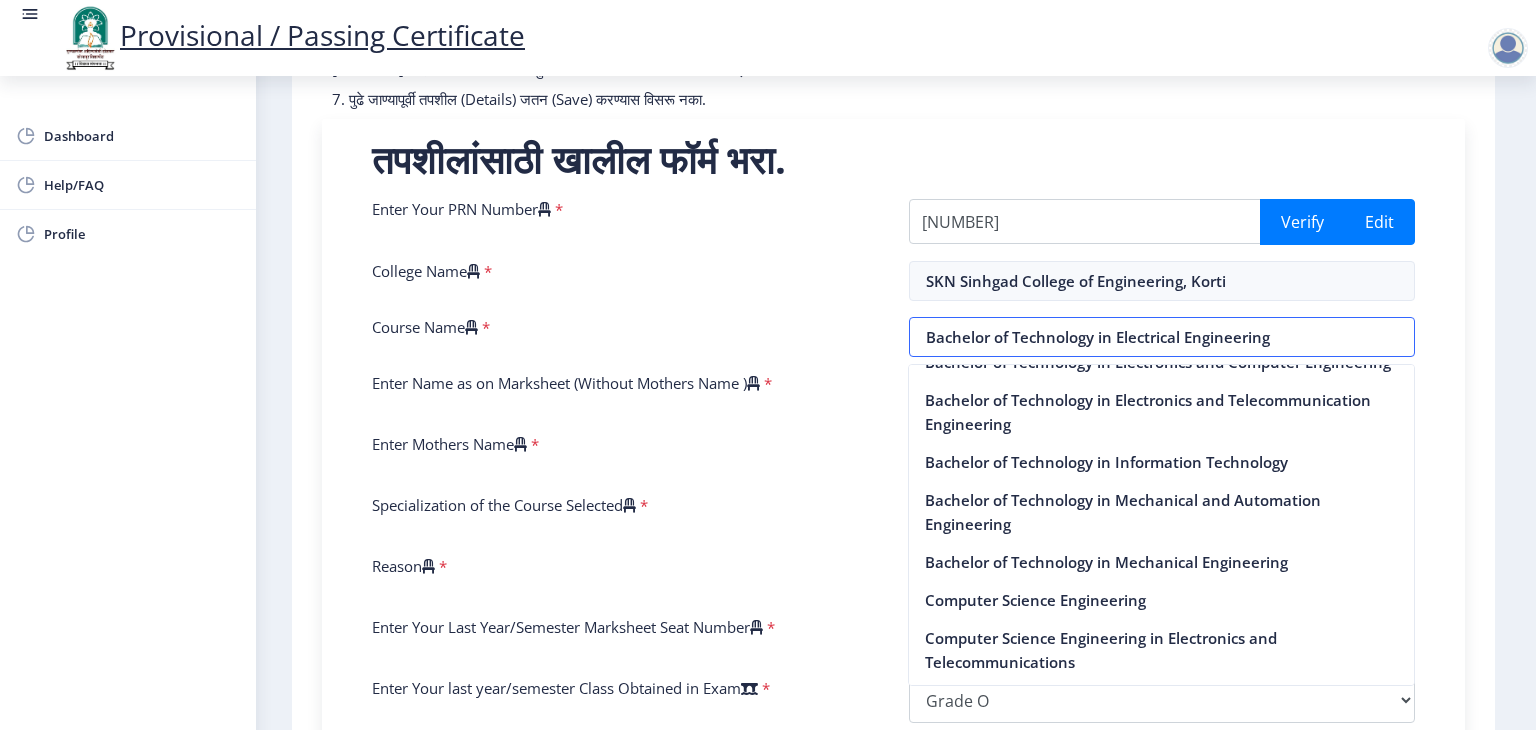 scroll, scrollTop: 688, scrollLeft: 0, axis: vertical 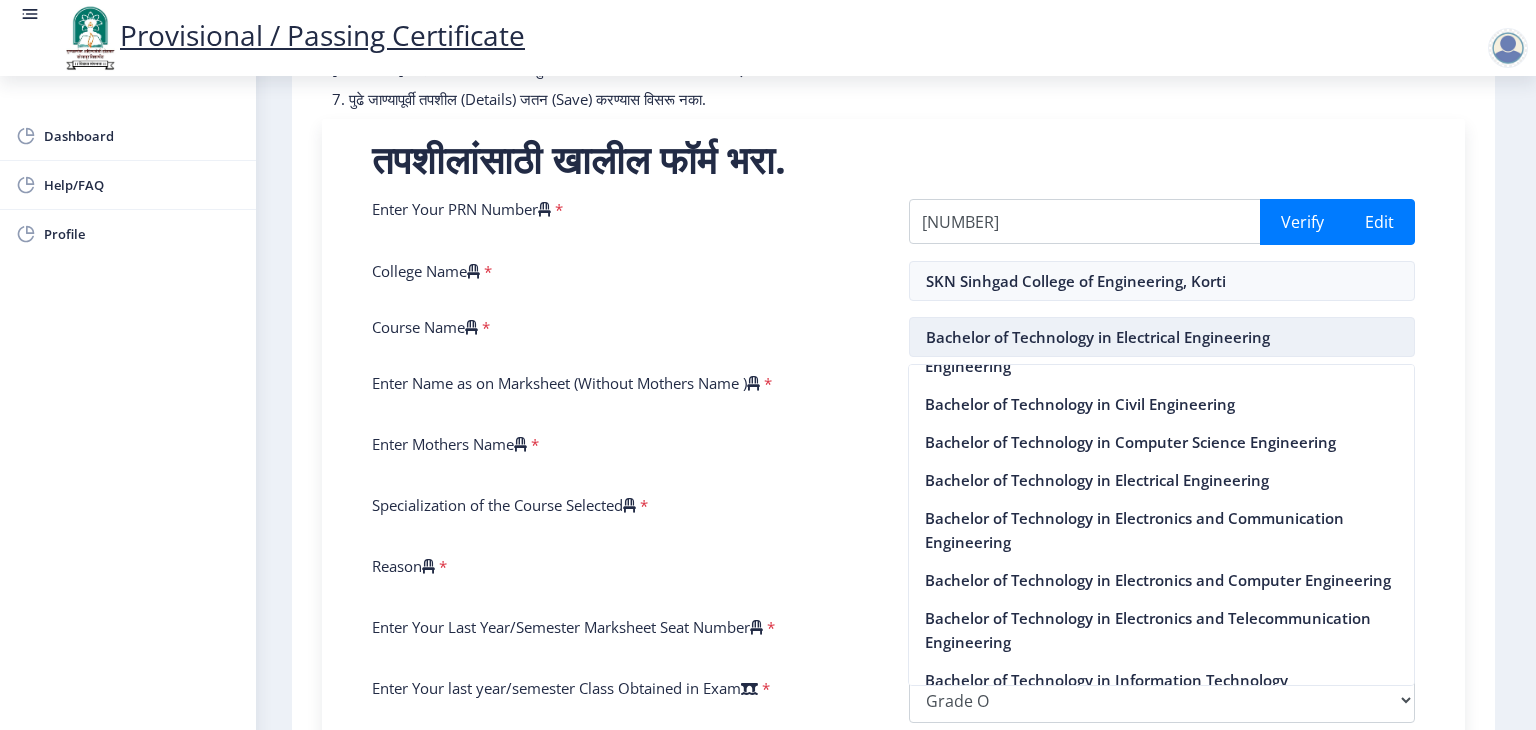 click on "Bachelor of Technology in Electrical Engineering" at bounding box center (1162, 337) 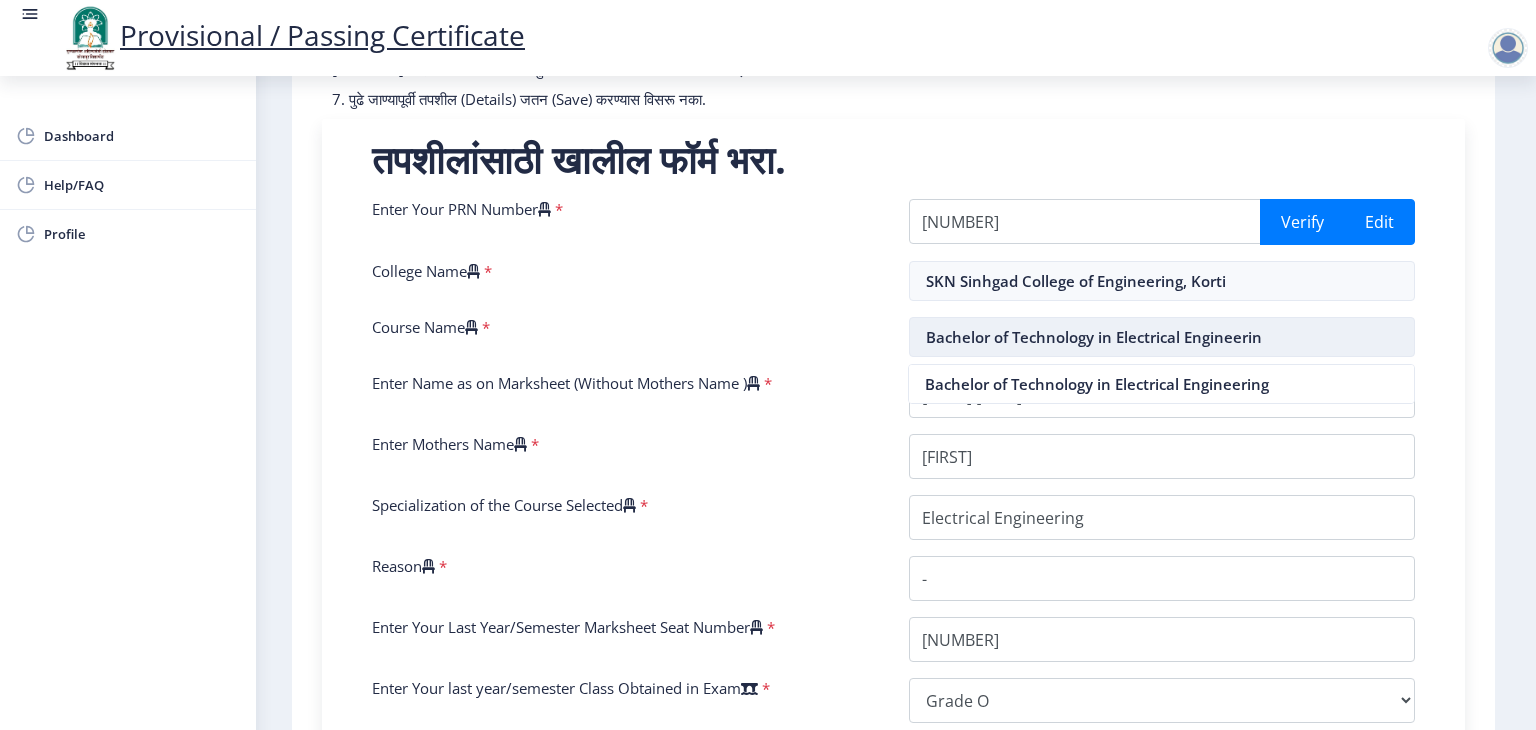 scroll, scrollTop: 0, scrollLeft: 0, axis: both 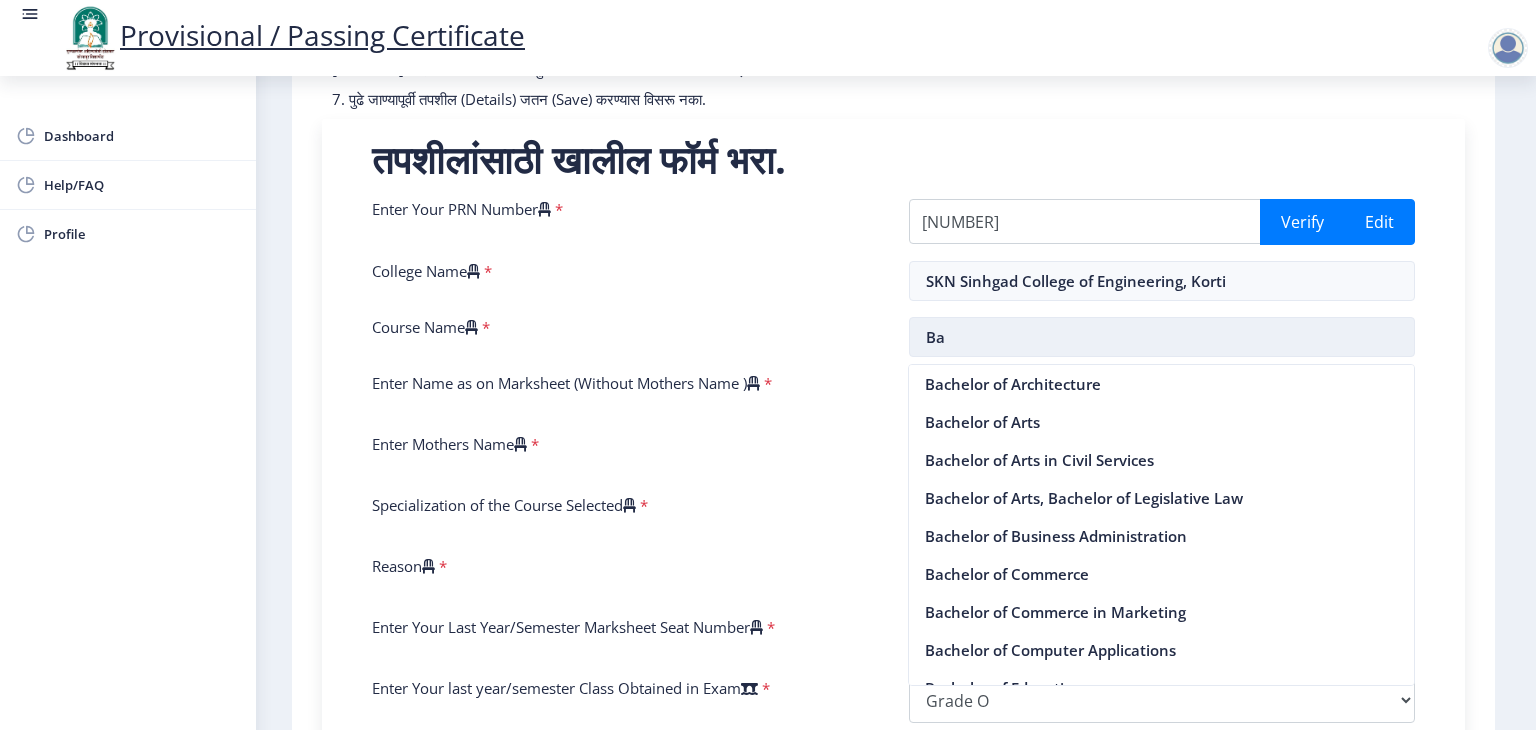 type on "B" 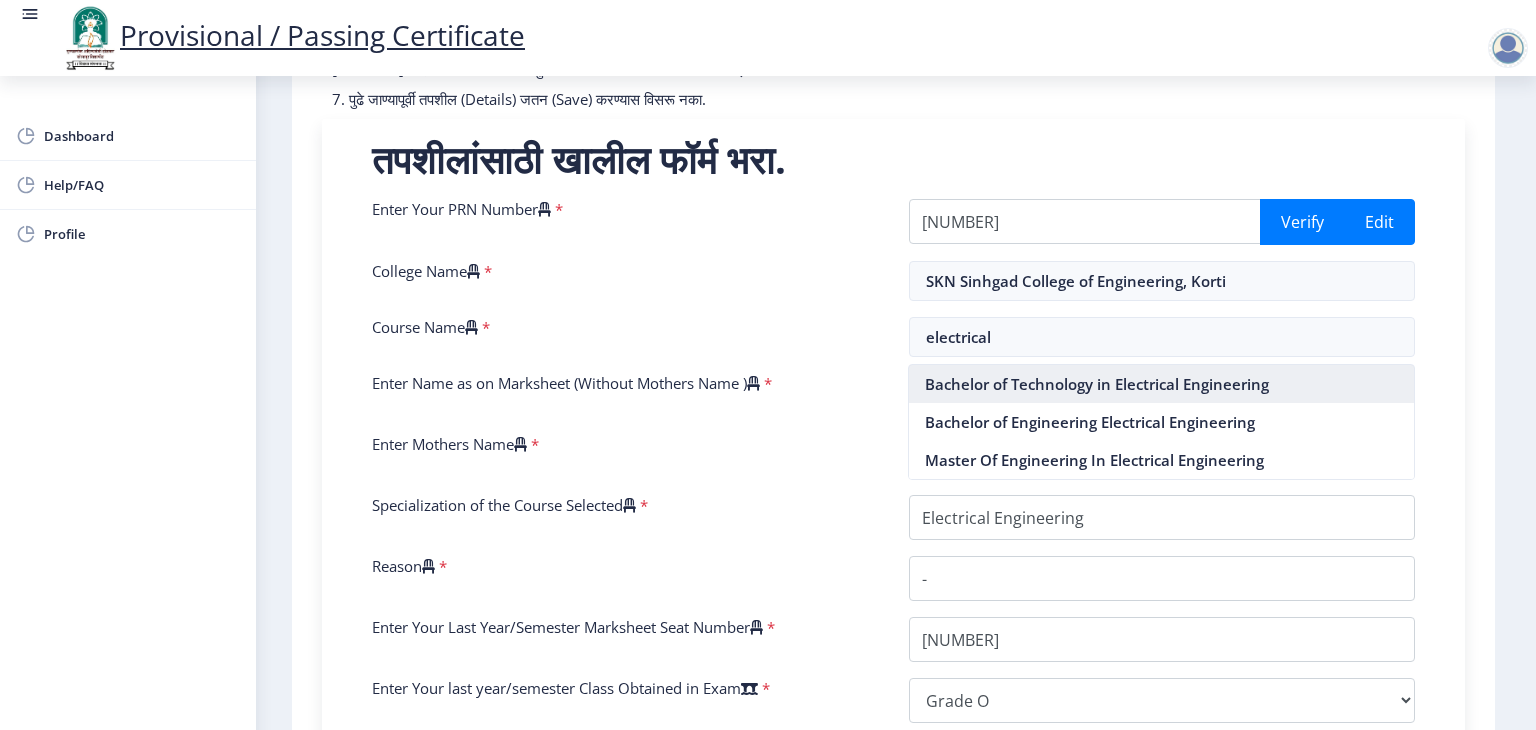 click on "Bachelor of Technology in Electrical Engineering" at bounding box center [1161, 384] 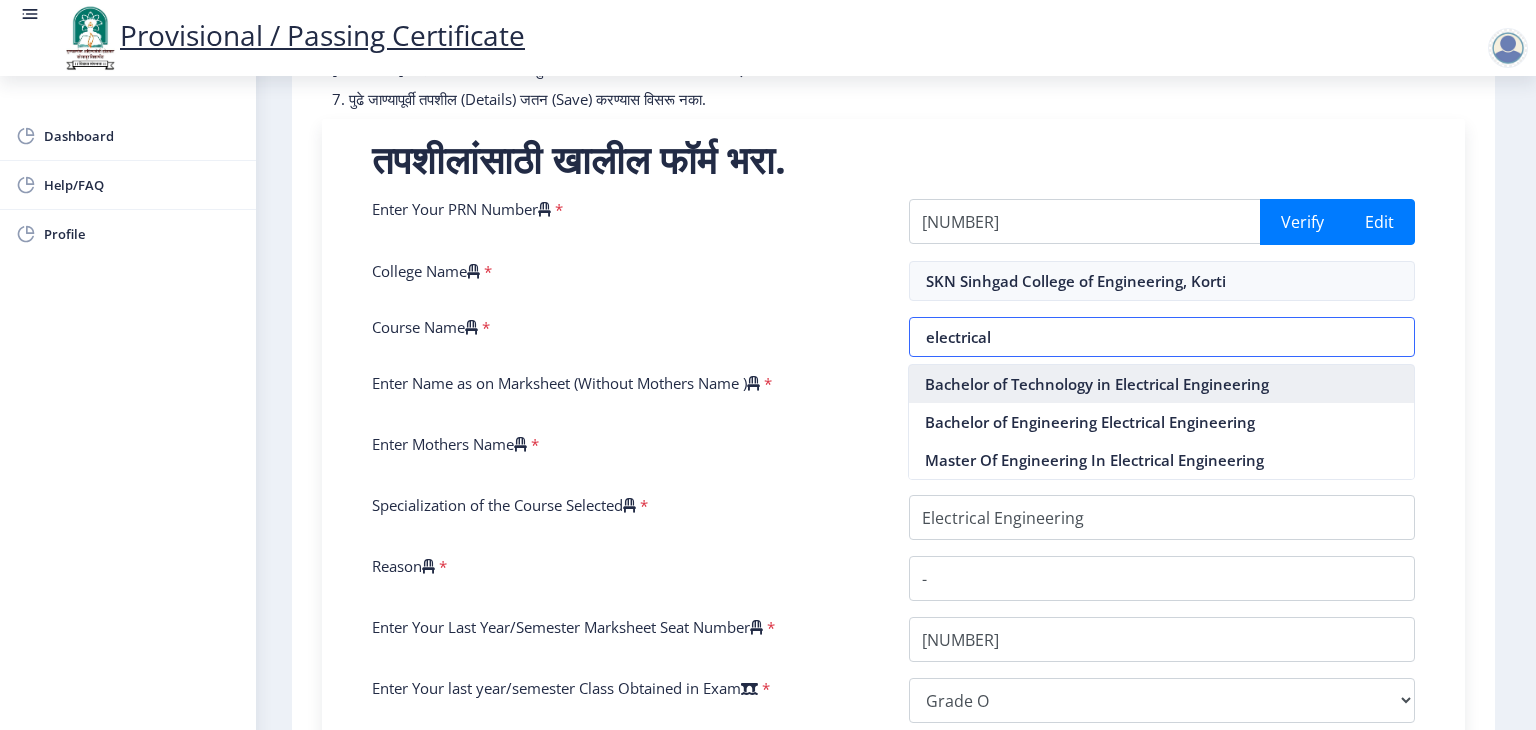 type on "Bachelor of Technology in Electrical Engineering" 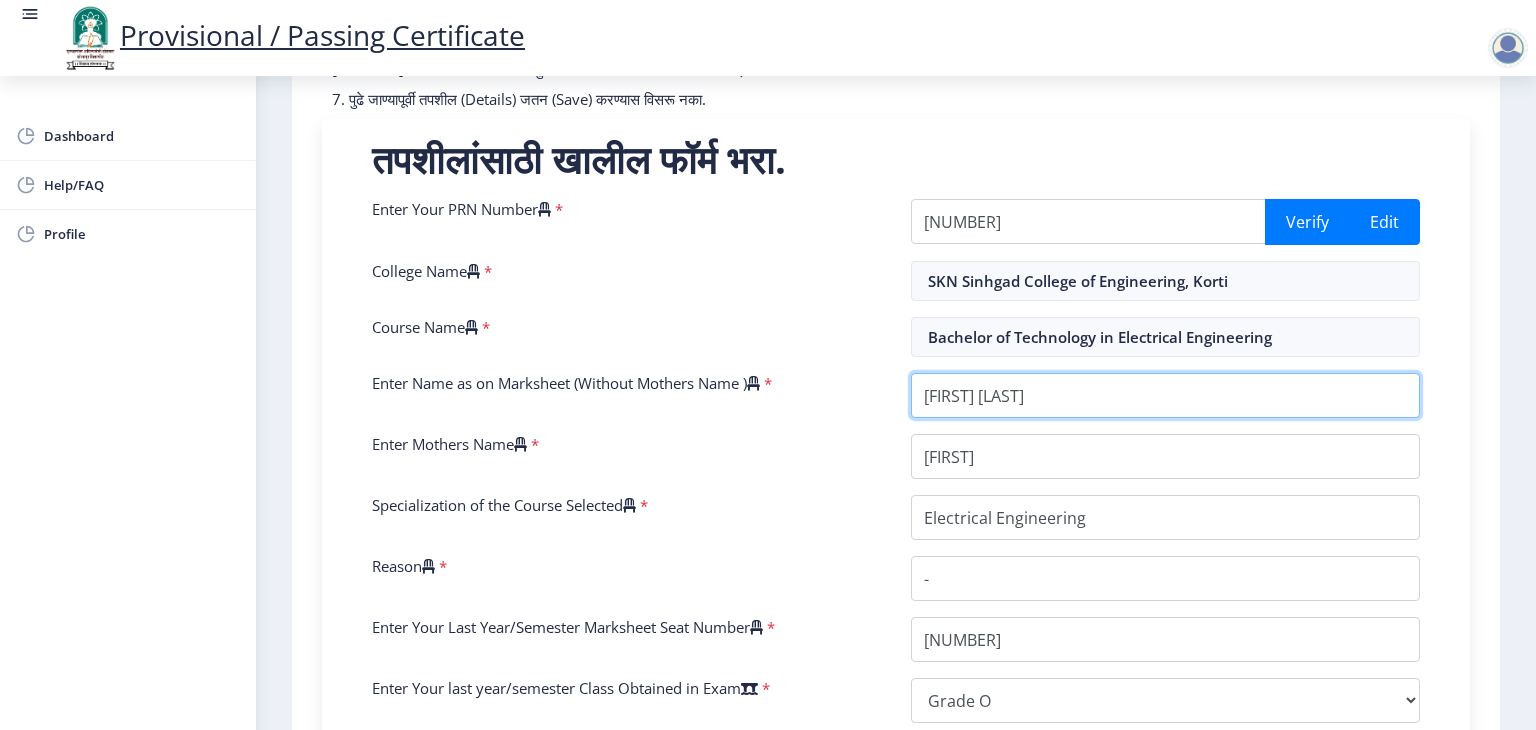 click on "Enter Name as on Marksheet (Without Mothers Name )" at bounding box center [1165, 395] 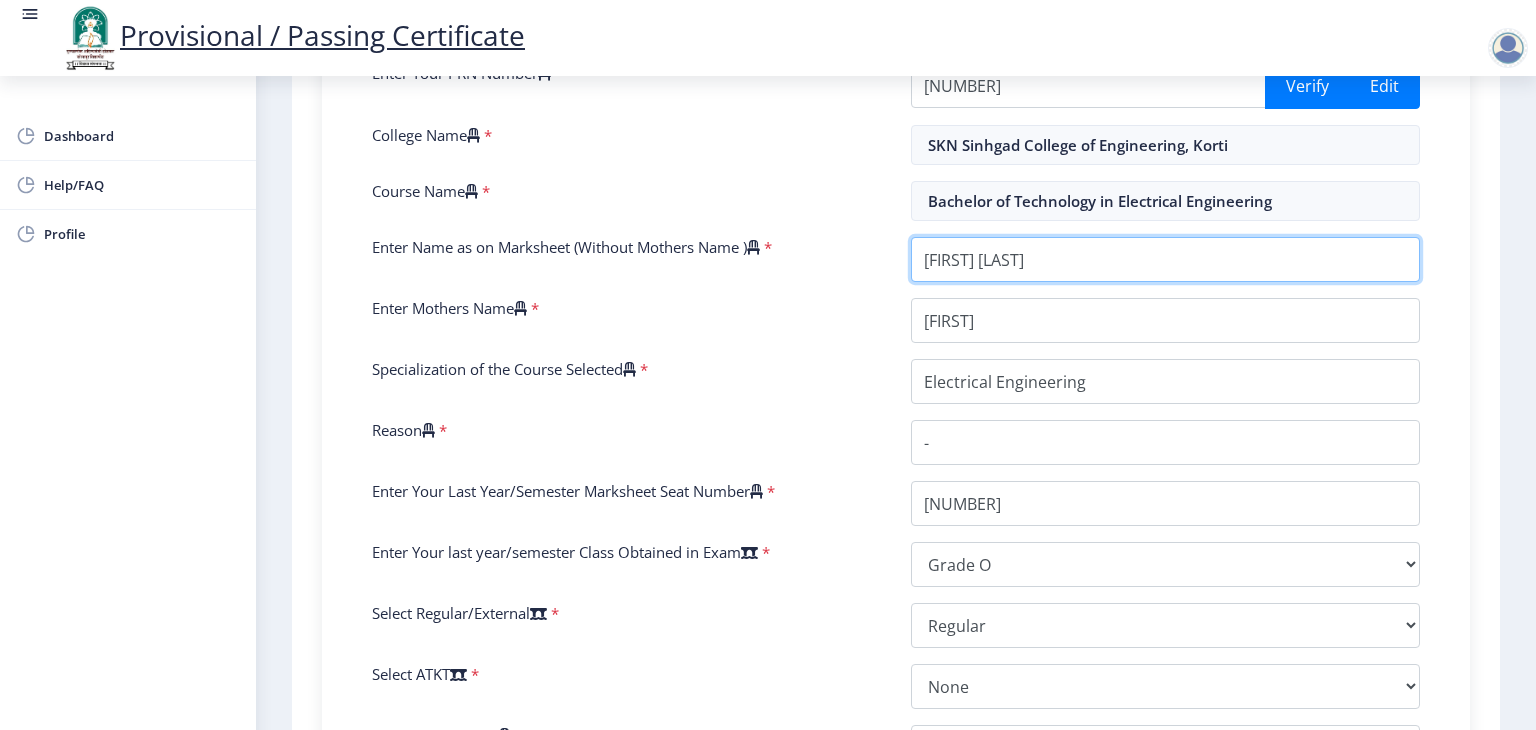 scroll, scrollTop: 488, scrollLeft: 0, axis: vertical 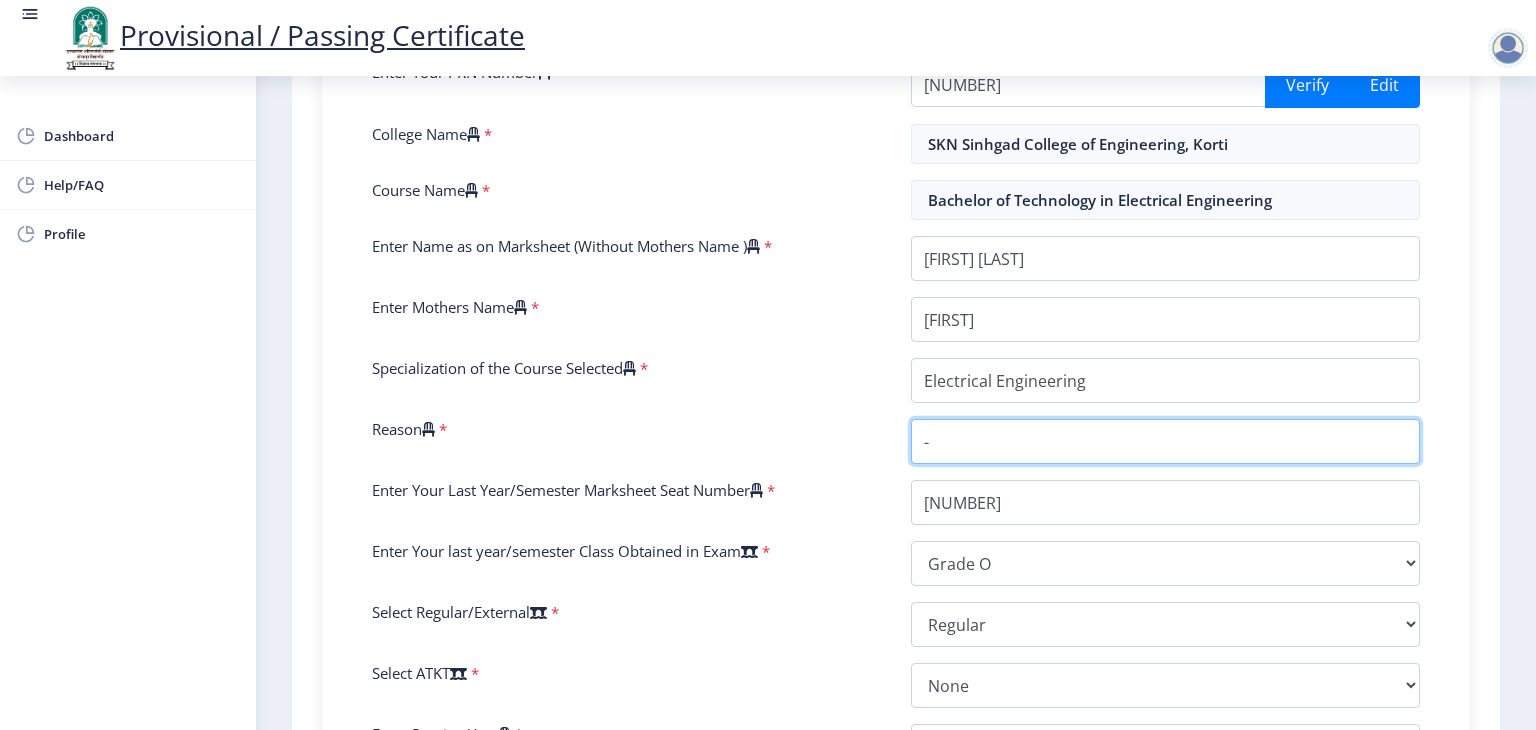 click on "Reason" at bounding box center [1165, 441] 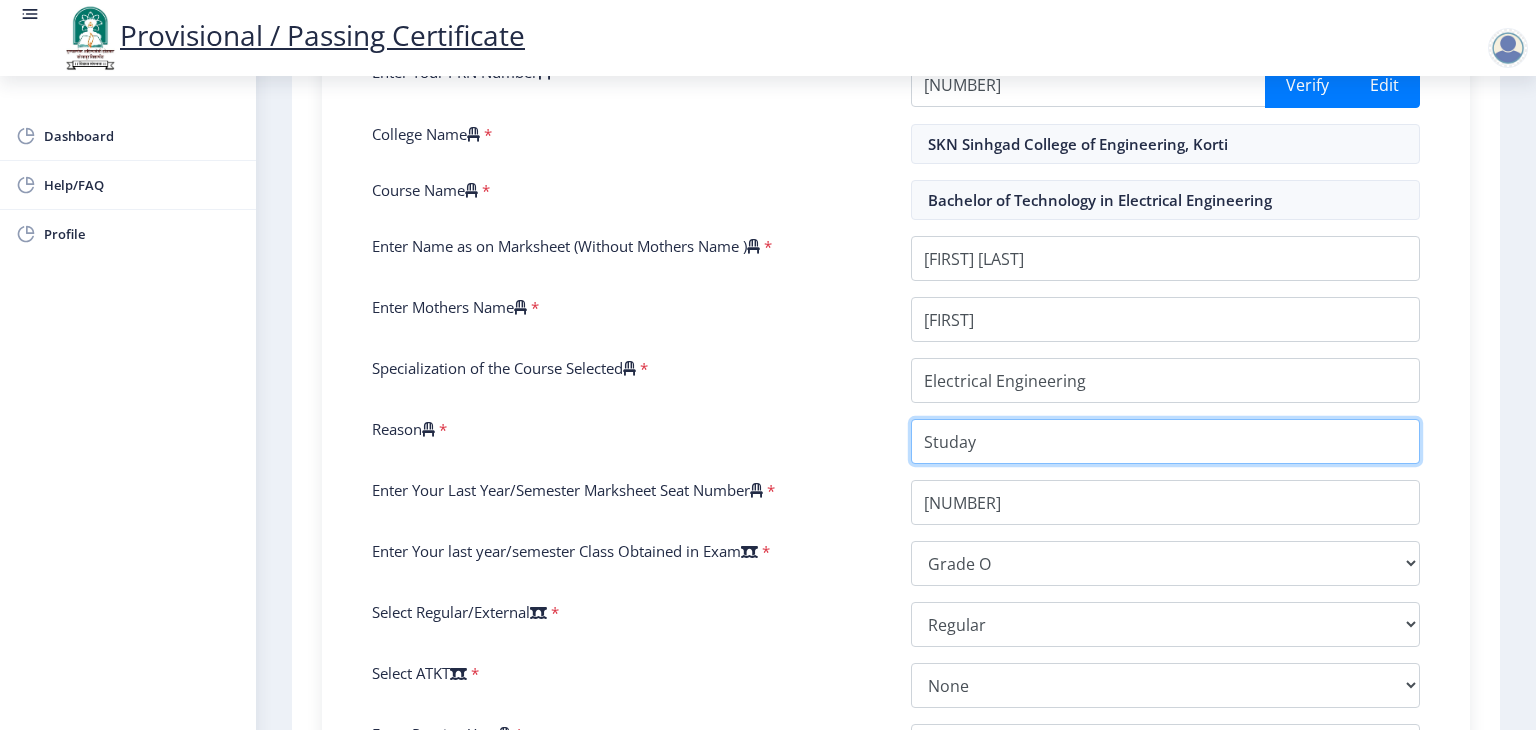 click on "Reason" at bounding box center (1165, 441) 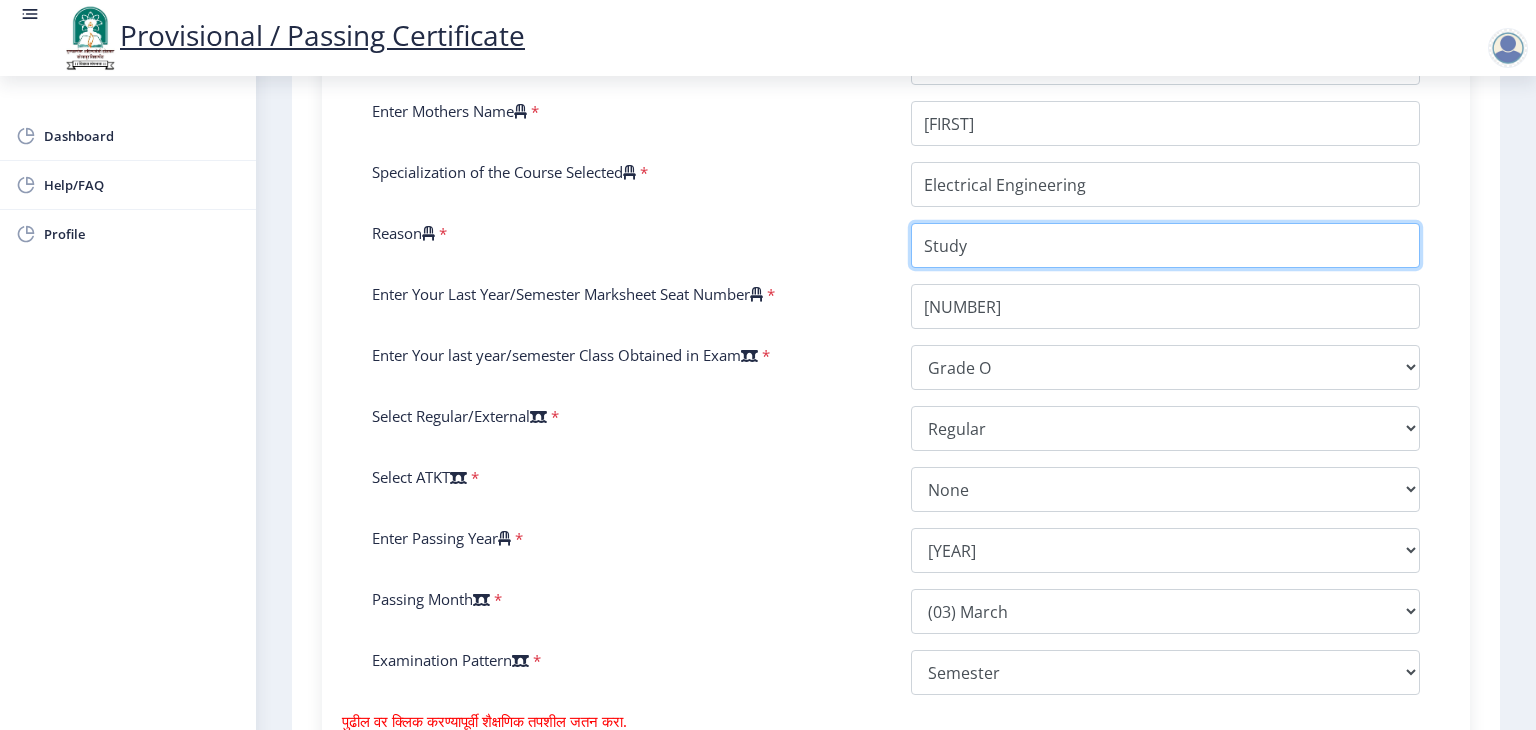 scroll, scrollTop: 930, scrollLeft: 0, axis: vertical 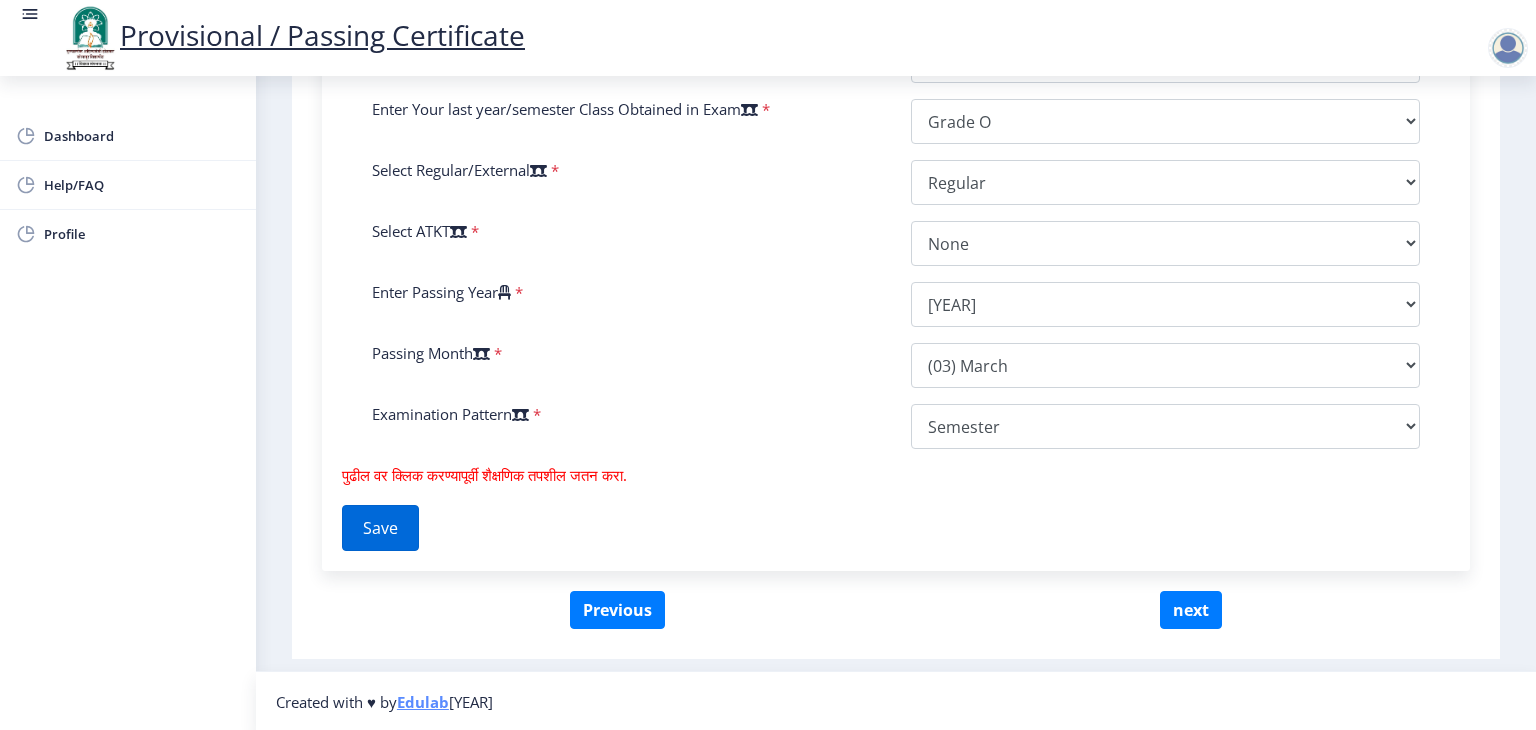 type on "Study" 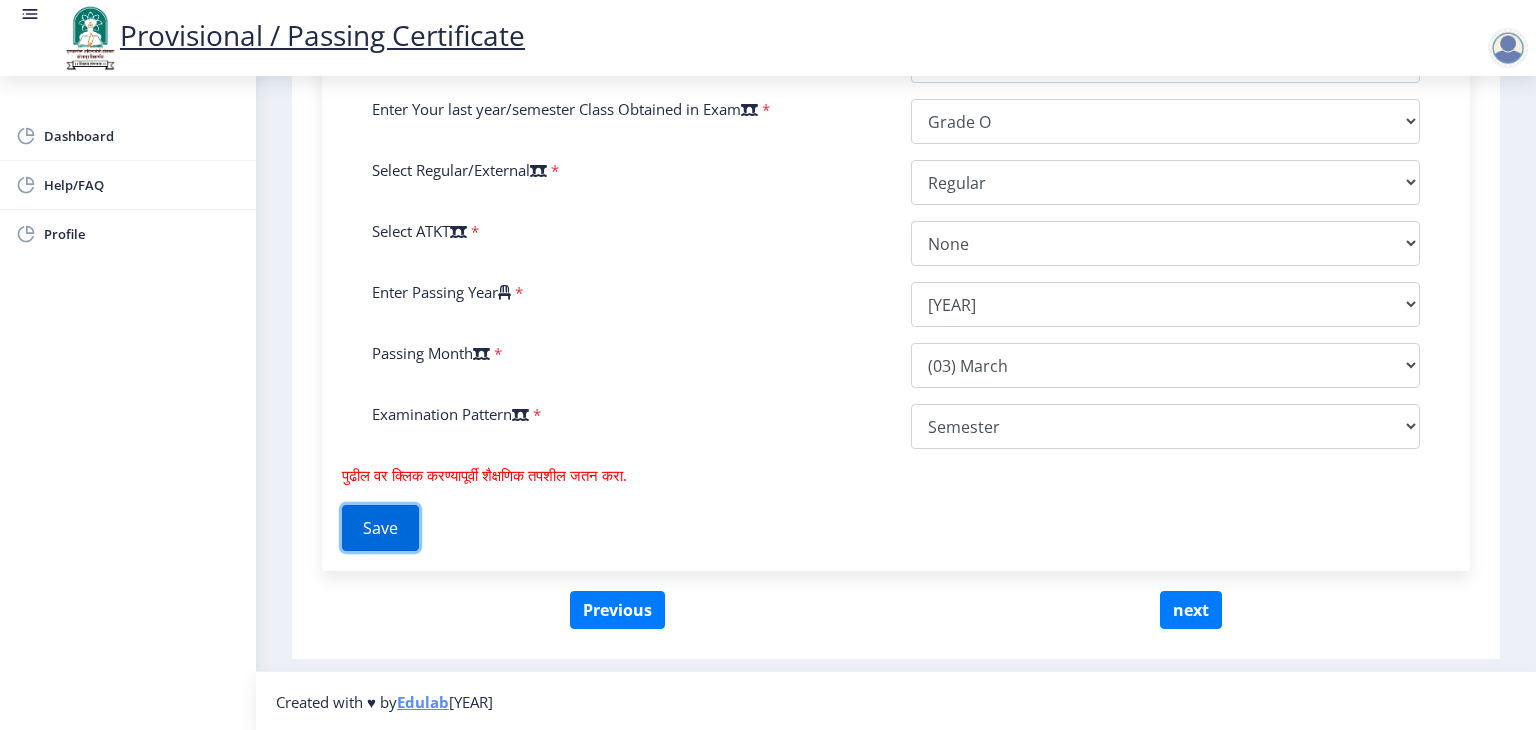 click on "Save" at bounding box center [380, 528] 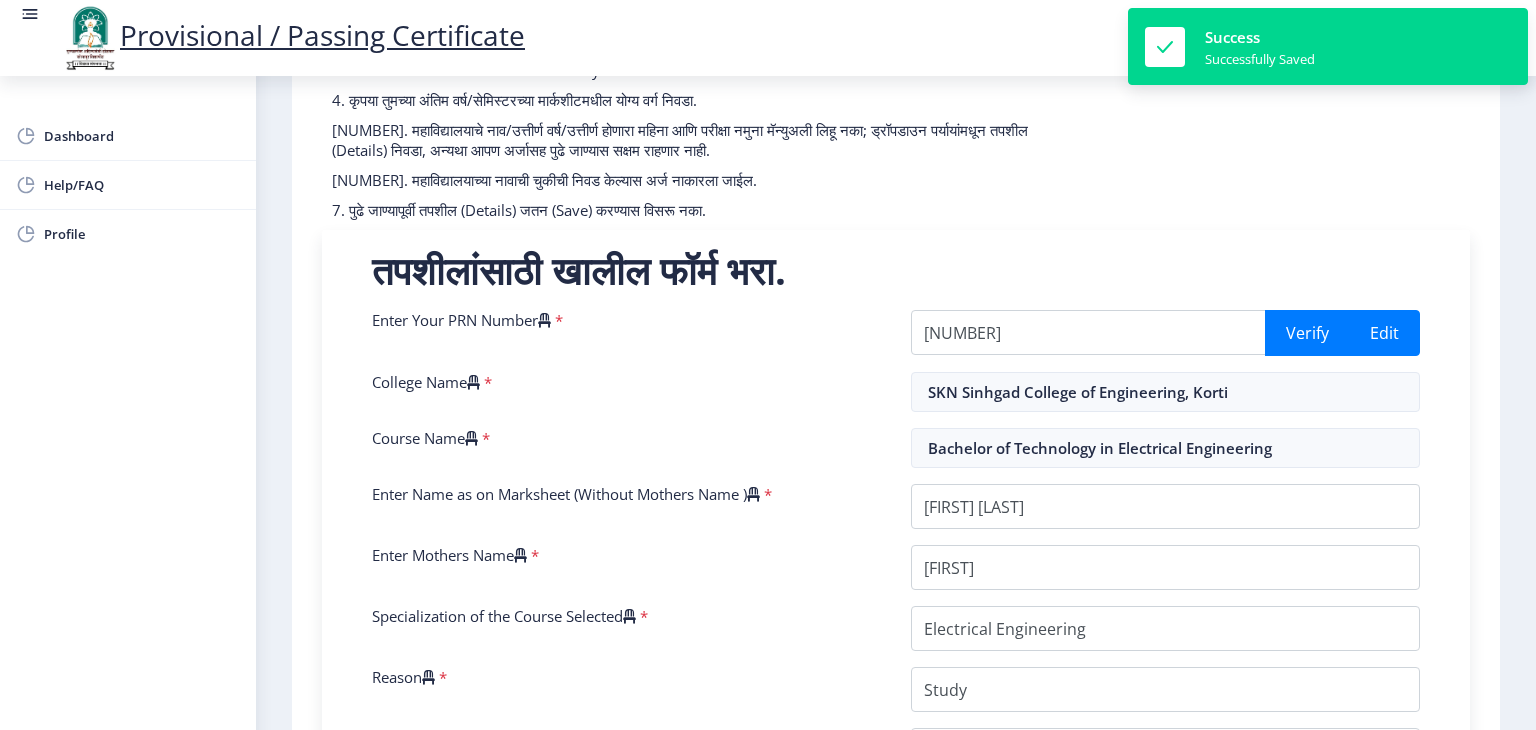 scroll, scrollTop: 266, scrollLeft: 0, axis: vertical 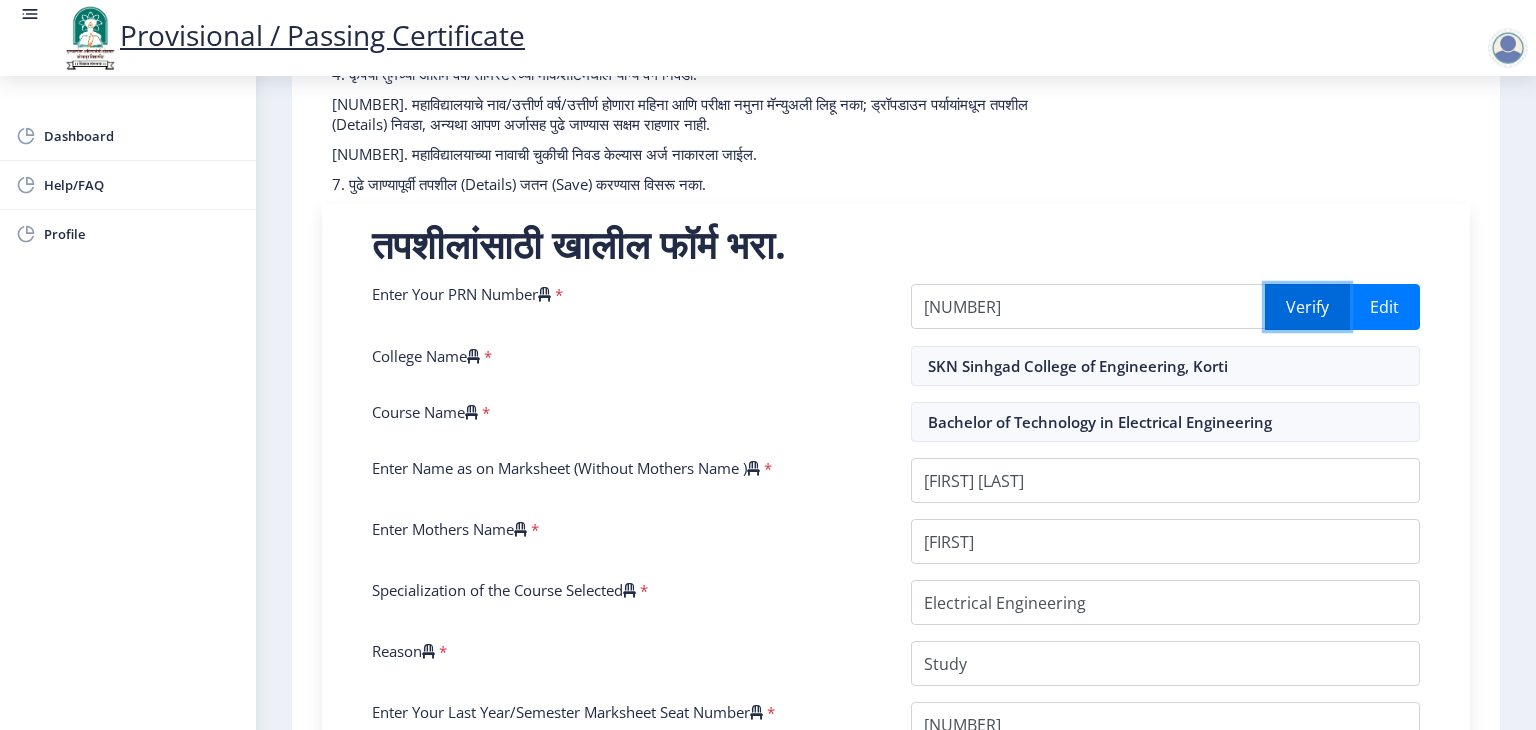 click on "Verify" at bounding box center (1307, 307) 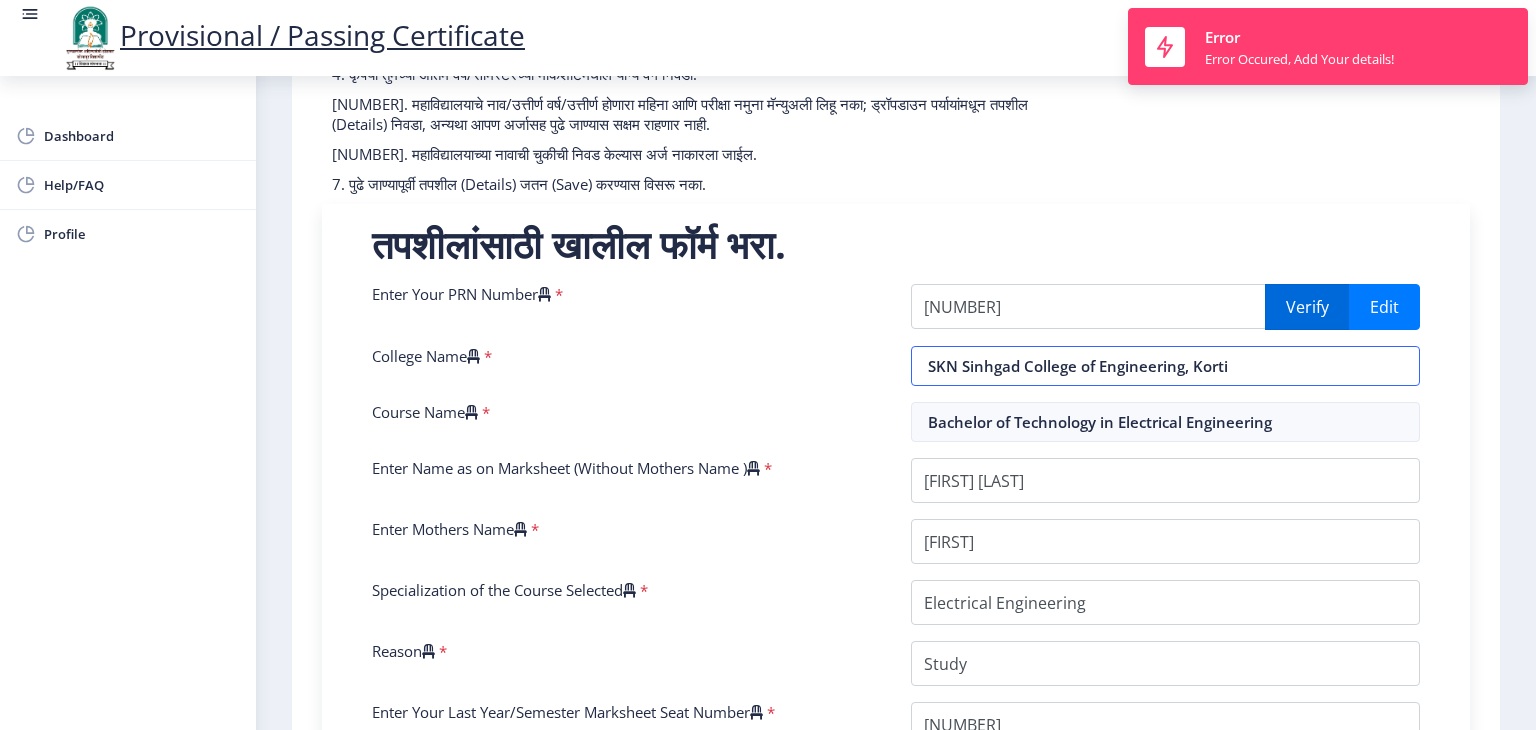 select on "Grade O" 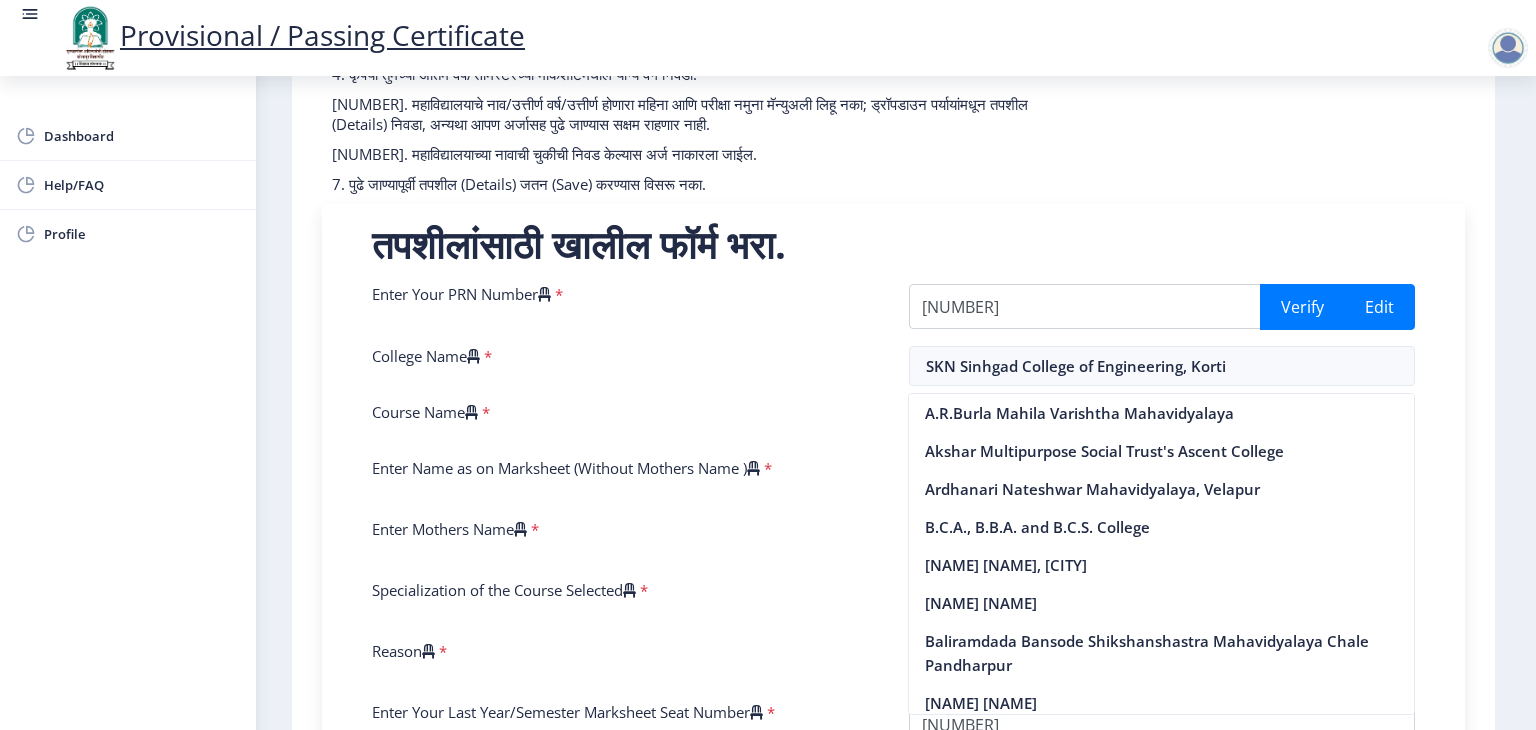click on "तपशीलांसाठी खालील फॉर्म भरा.   Enter Your PRN Number    * [NUMBER] Verify Edit College Name   * [INSTITUTION] , [LOCATION] Course Name   * Bachelor of Technology in Electrical Engineering  Enter Name as on Marksheet (Without Mothers Name )   *  Enter Mothers Name    *  Specialization of the Course Selected    *  Reason    *  Enter Your Last Year/Semester Marksheet Seat Number   * Enter Your last year/semester Class Obtained in Exam   * Select result/class  DISTINCTION   FIRST CLASS   HIGHER SECOND CLASS   SECOND CLASS   PASS CLASS   SUCCESSFUL   OUTSTANDING - EXEMPLARY  Grade O Grade A+ Grade A Grade B+ Grade B Grade C+ Grade C Grade F/FC Grade F Grade D Grade E FIRST CLASS WITH DISTINCTION Select Regular/External   *  Select Regular/External   Regular  External  Special Select ATKT   *  Select AT/KT   None ATKT  Enter Passing Year   *  [YEAR]   [YEAR]   [YEAR]   [YEAR]   [YEAR]   [YEAR]   [YEAR]   [YEAR]   [YEAR]   [YEAR]   [YEAR]  *" at bounding box center (893, 719) 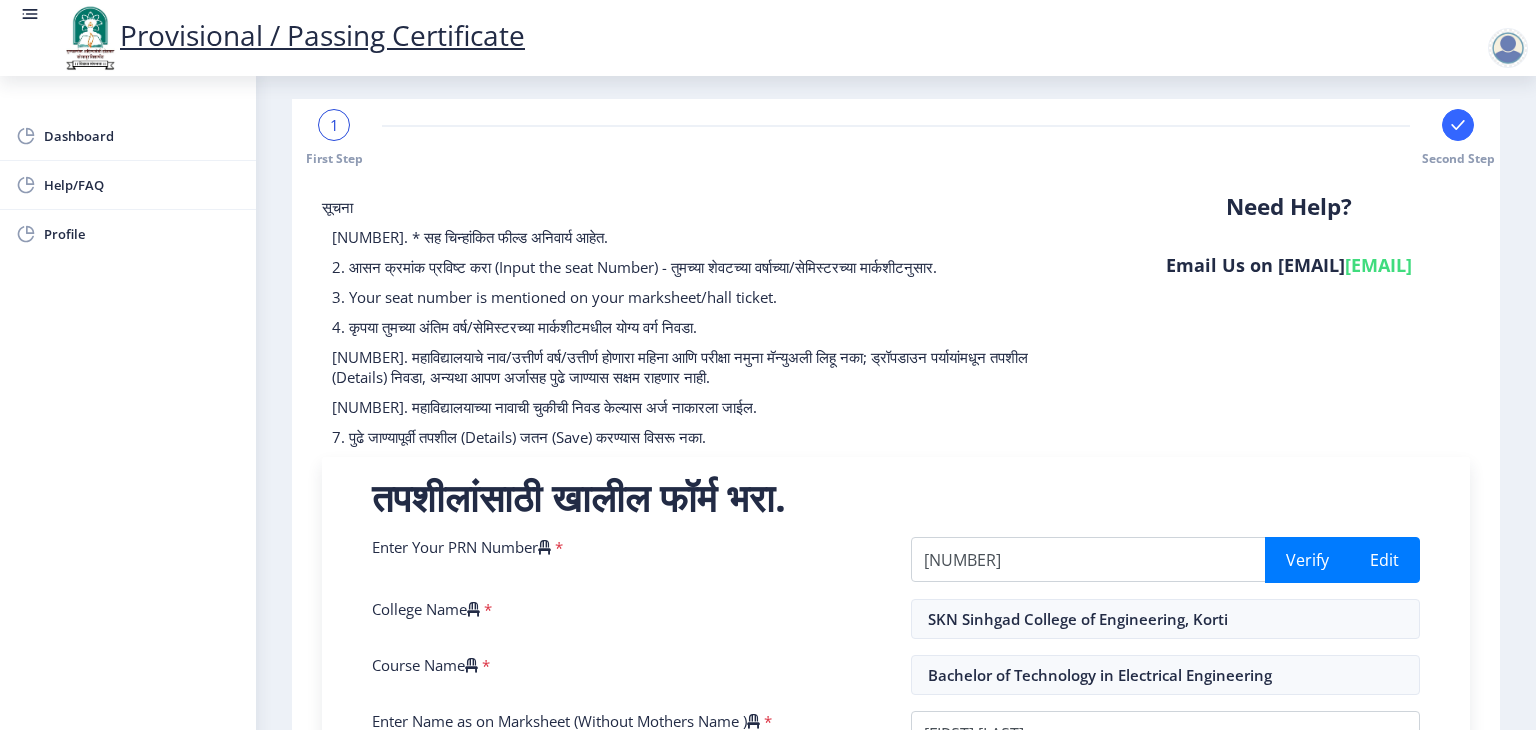 scroll, scrollTop: 0, scrollLeft: 0, axis: both 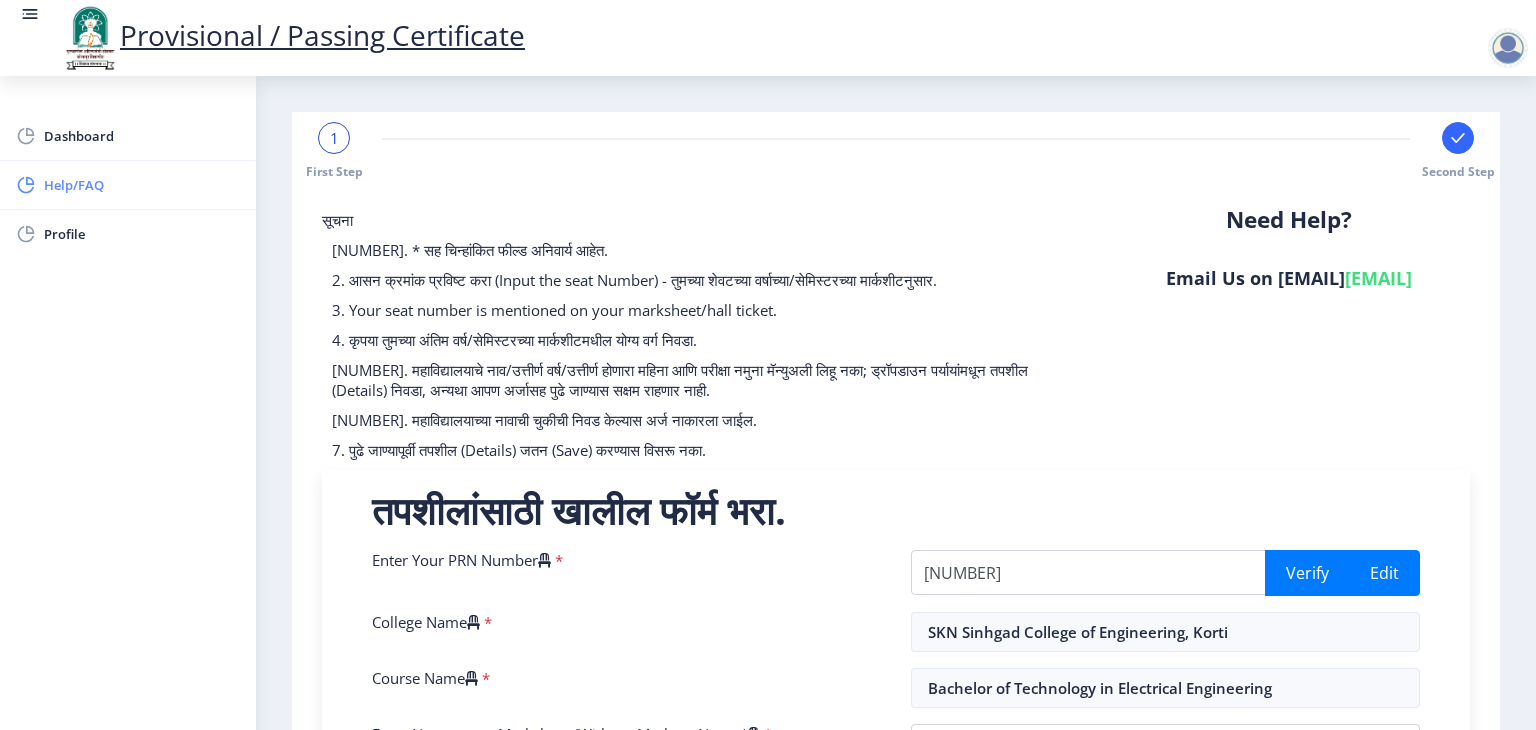 click on "Help/FAQ" 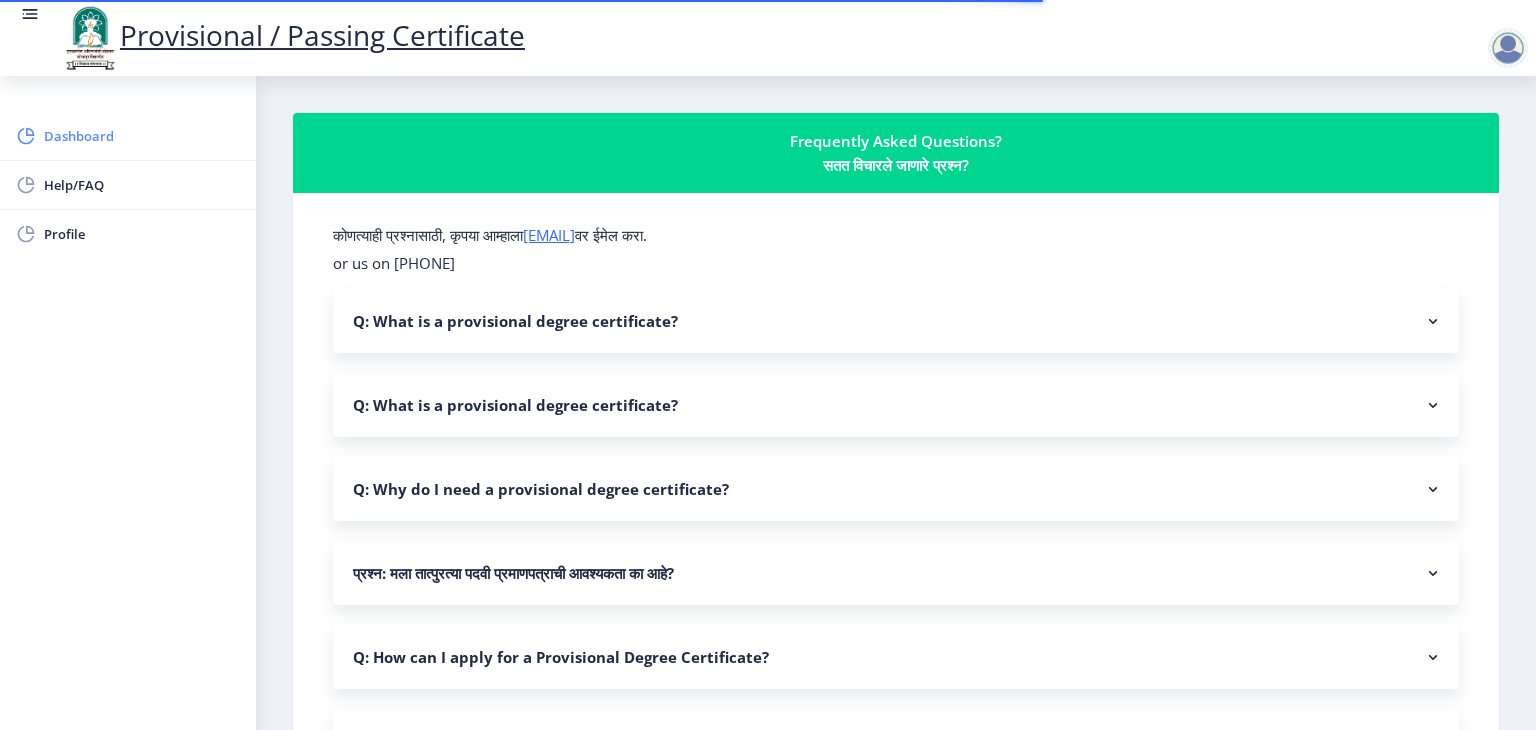 click on "Dashboard" 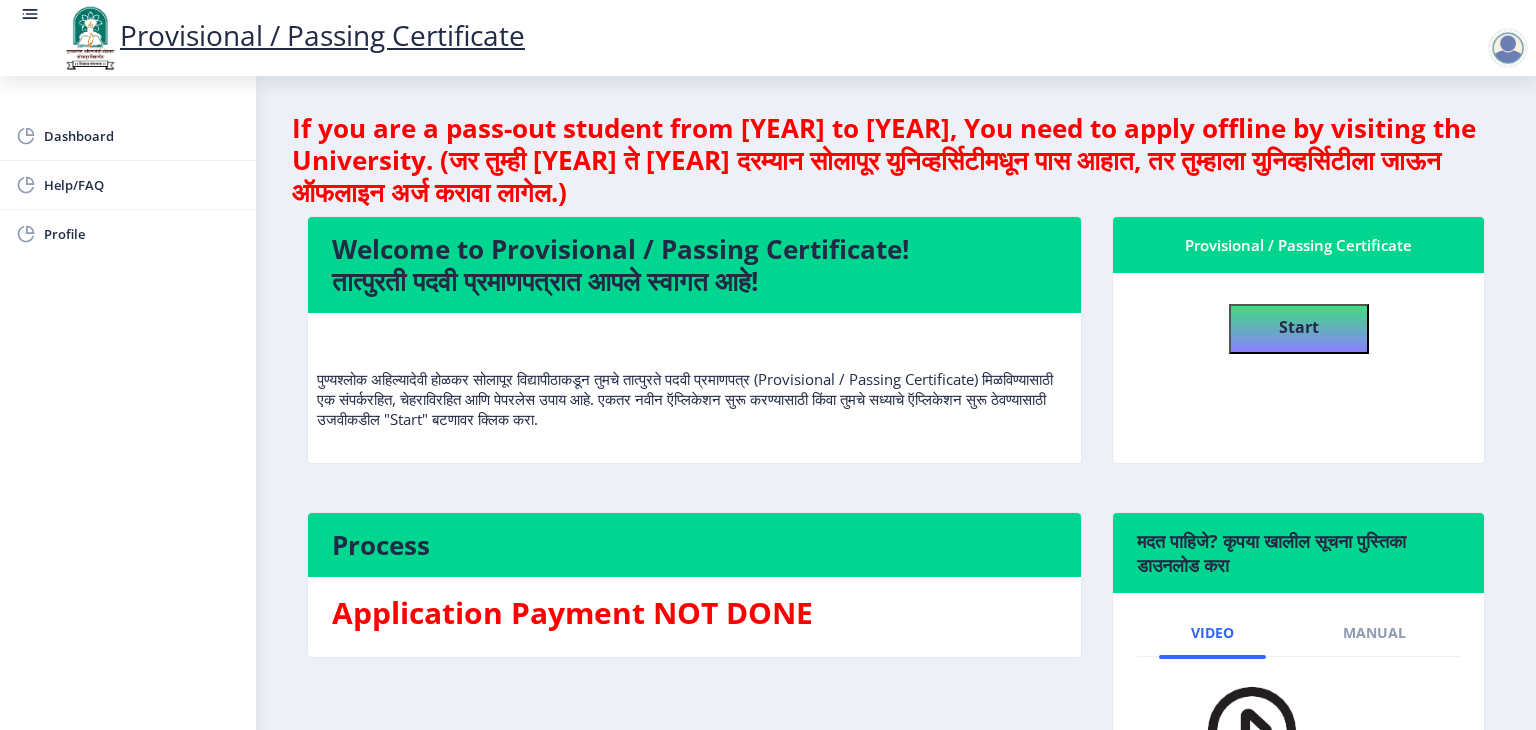 scroll, scrollTop: 193, scrollLeft: 0, axis: vertical 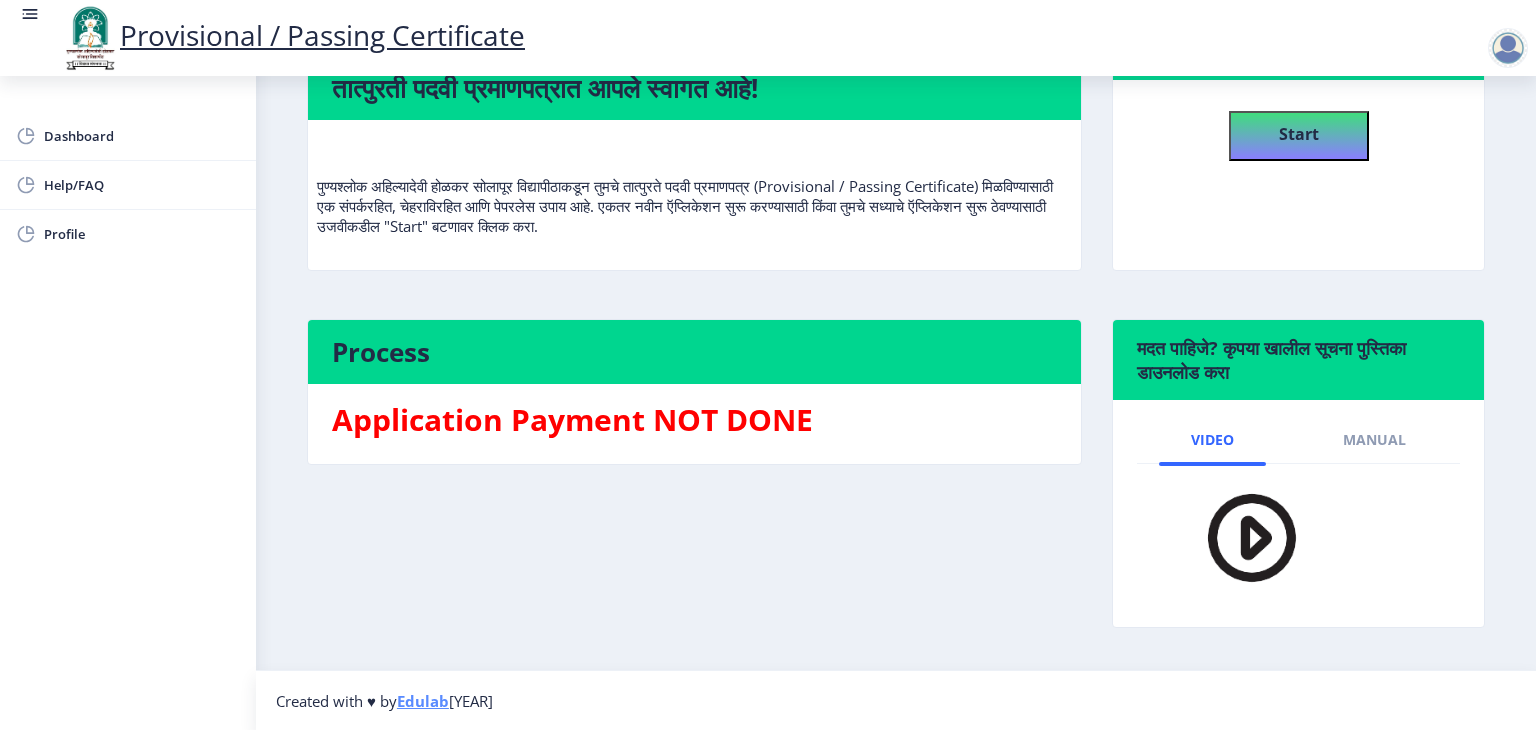 click 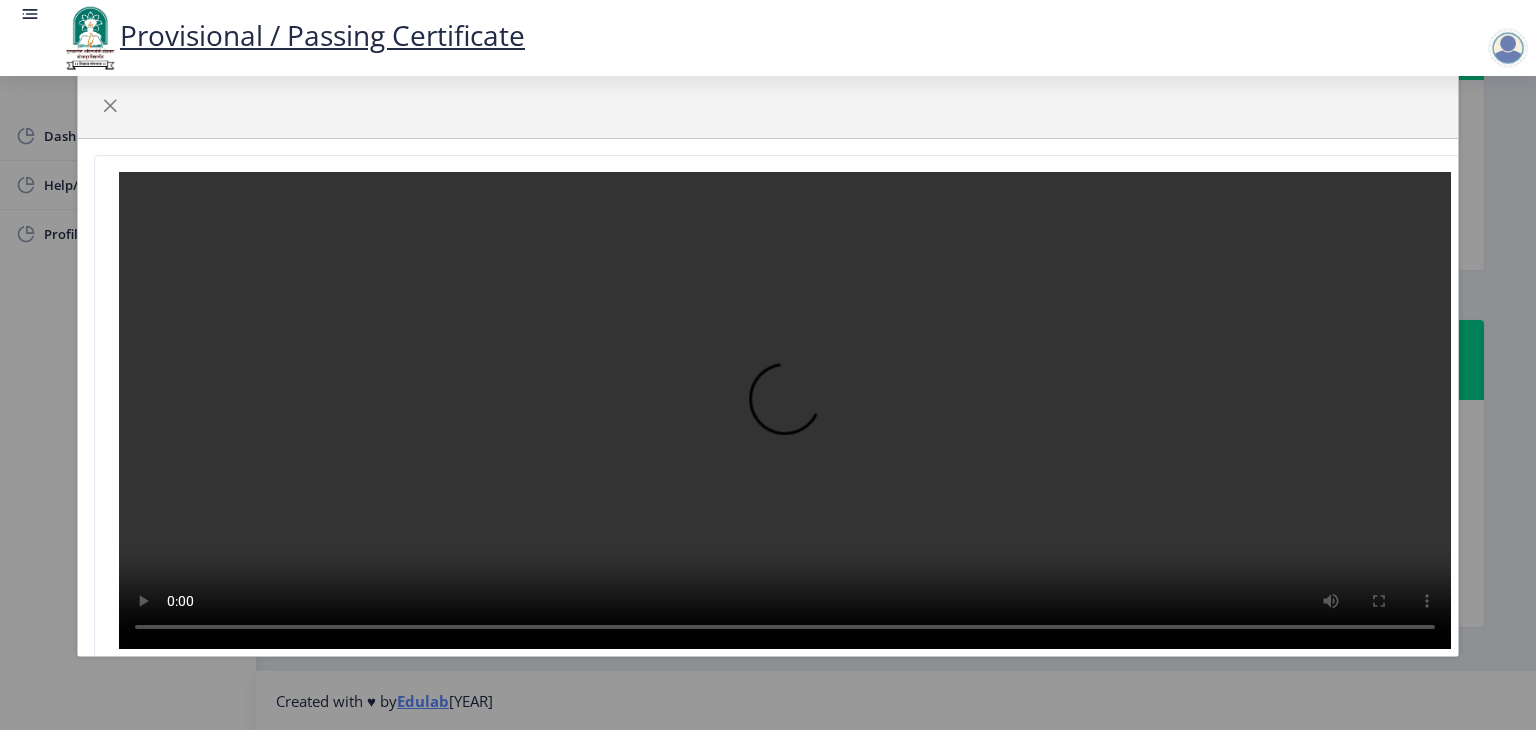 type 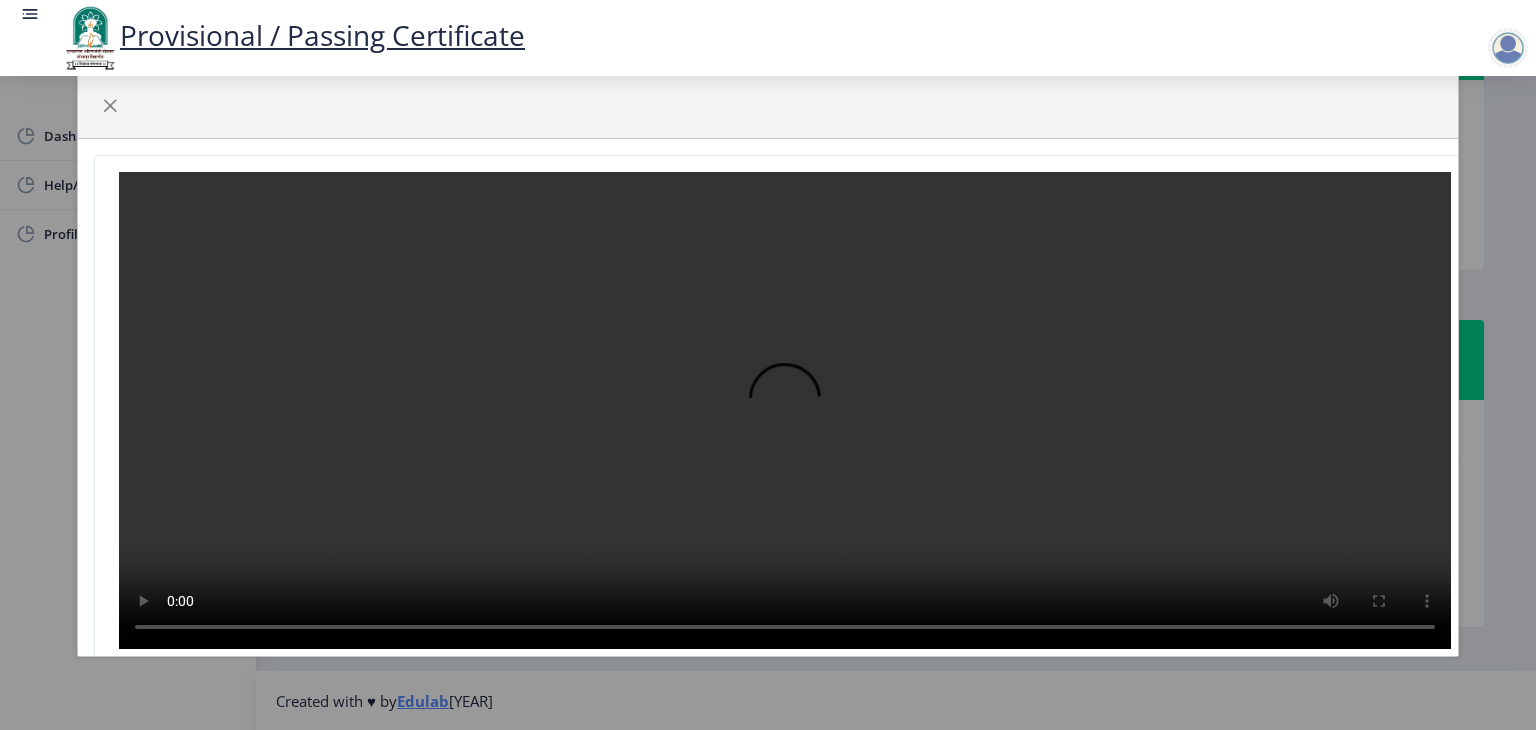 scroll, scrollTop: 4, scrollLeft: 0, axis: vertical 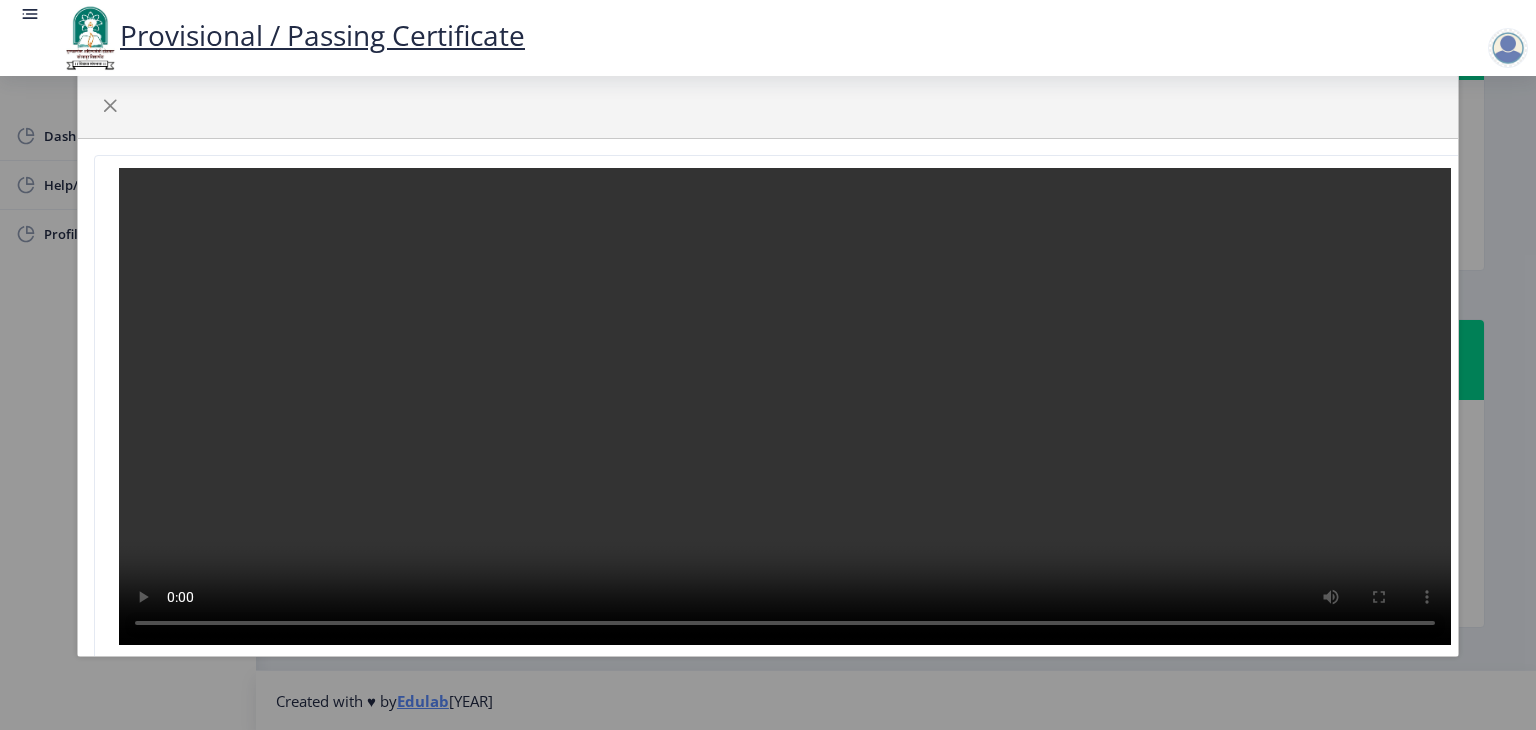 click at bounding box center [785, 406] 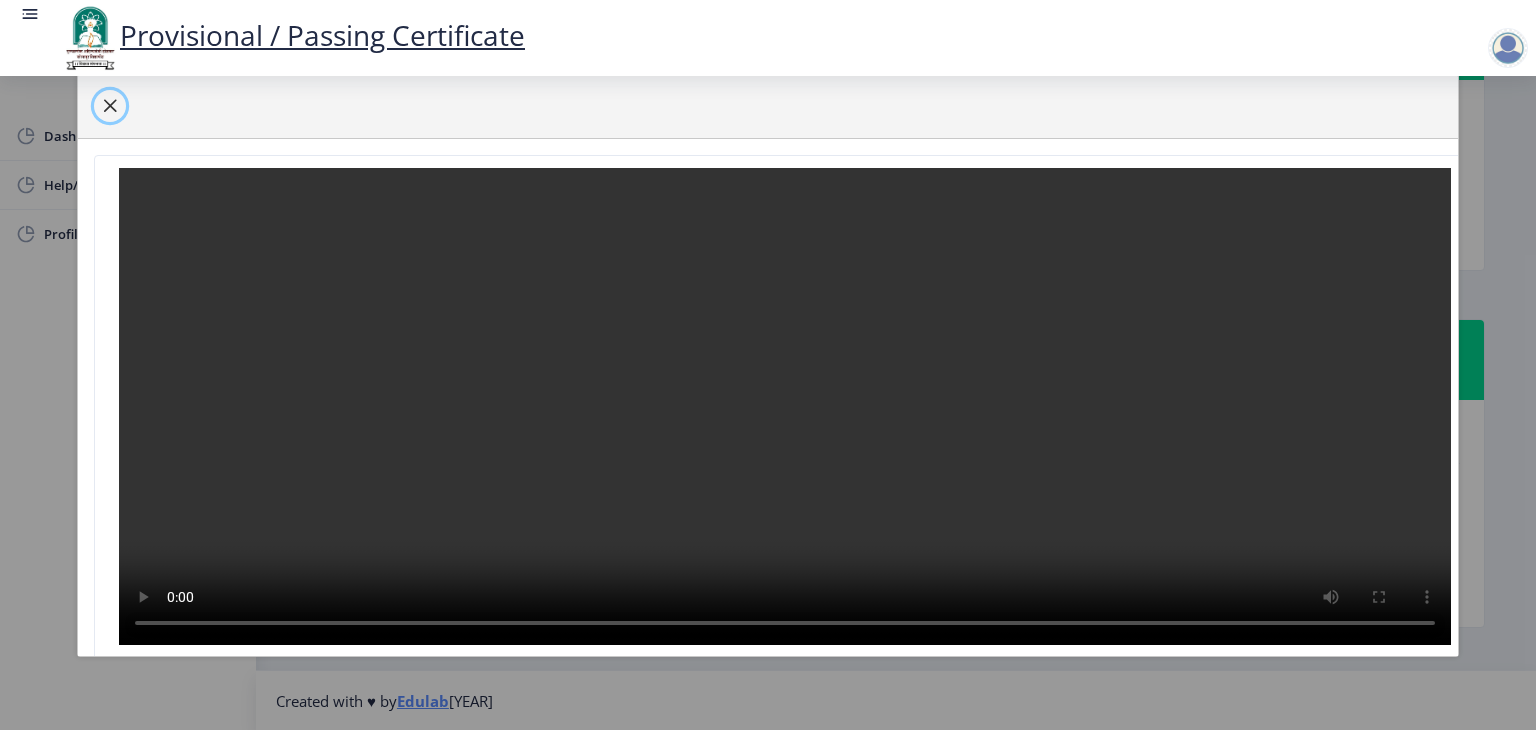 click 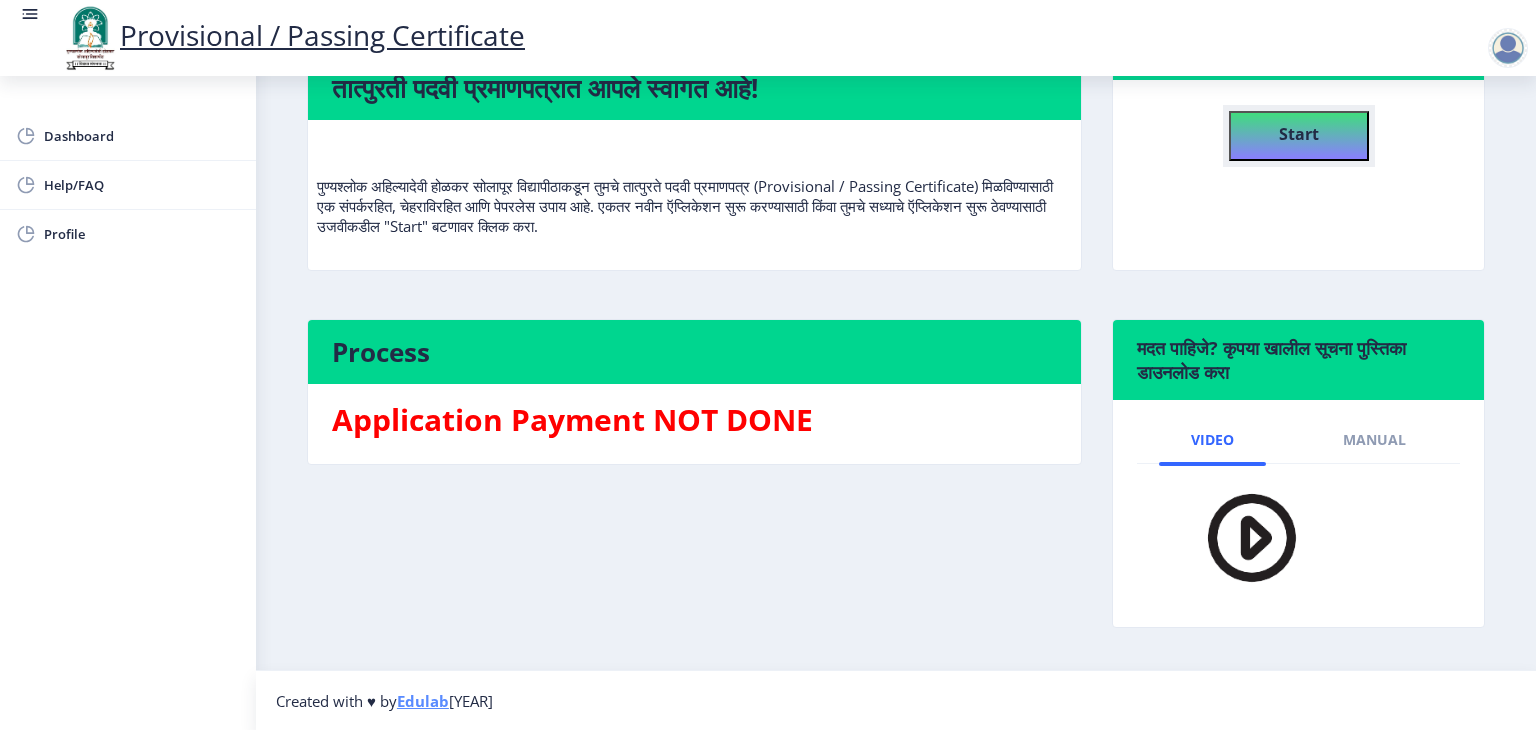 click on "Start" 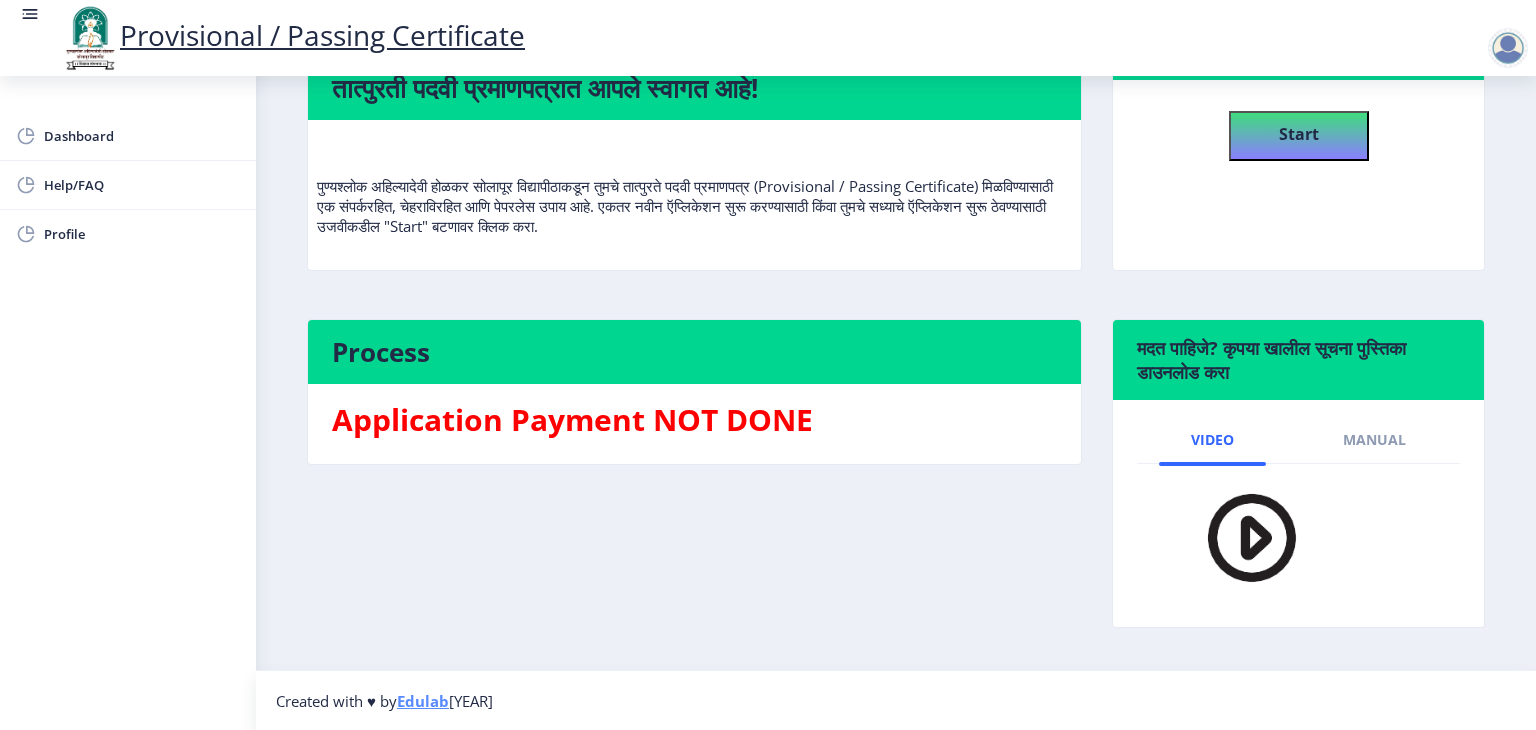 select 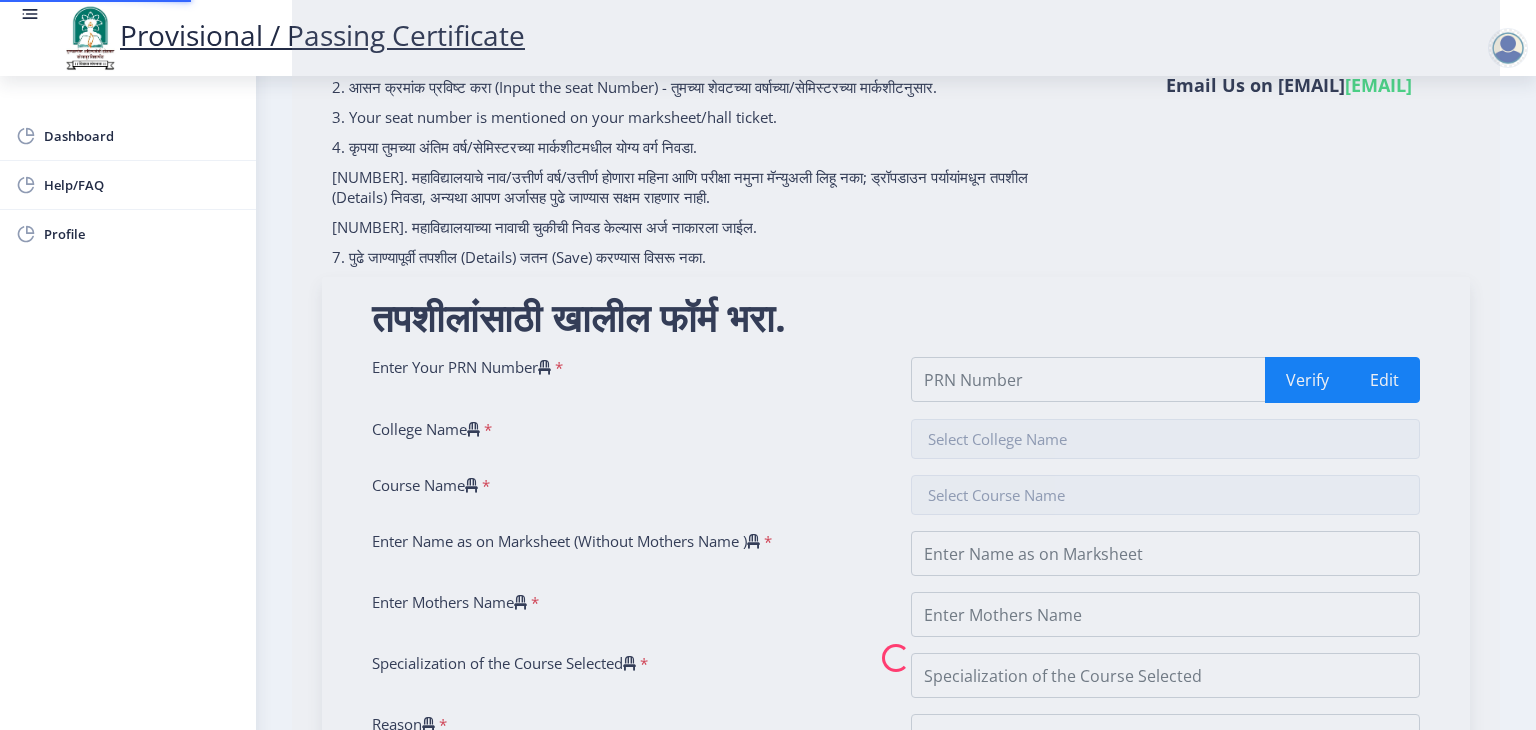 scroll, scrollTop: 0, scrollLeft: 0, axis: both 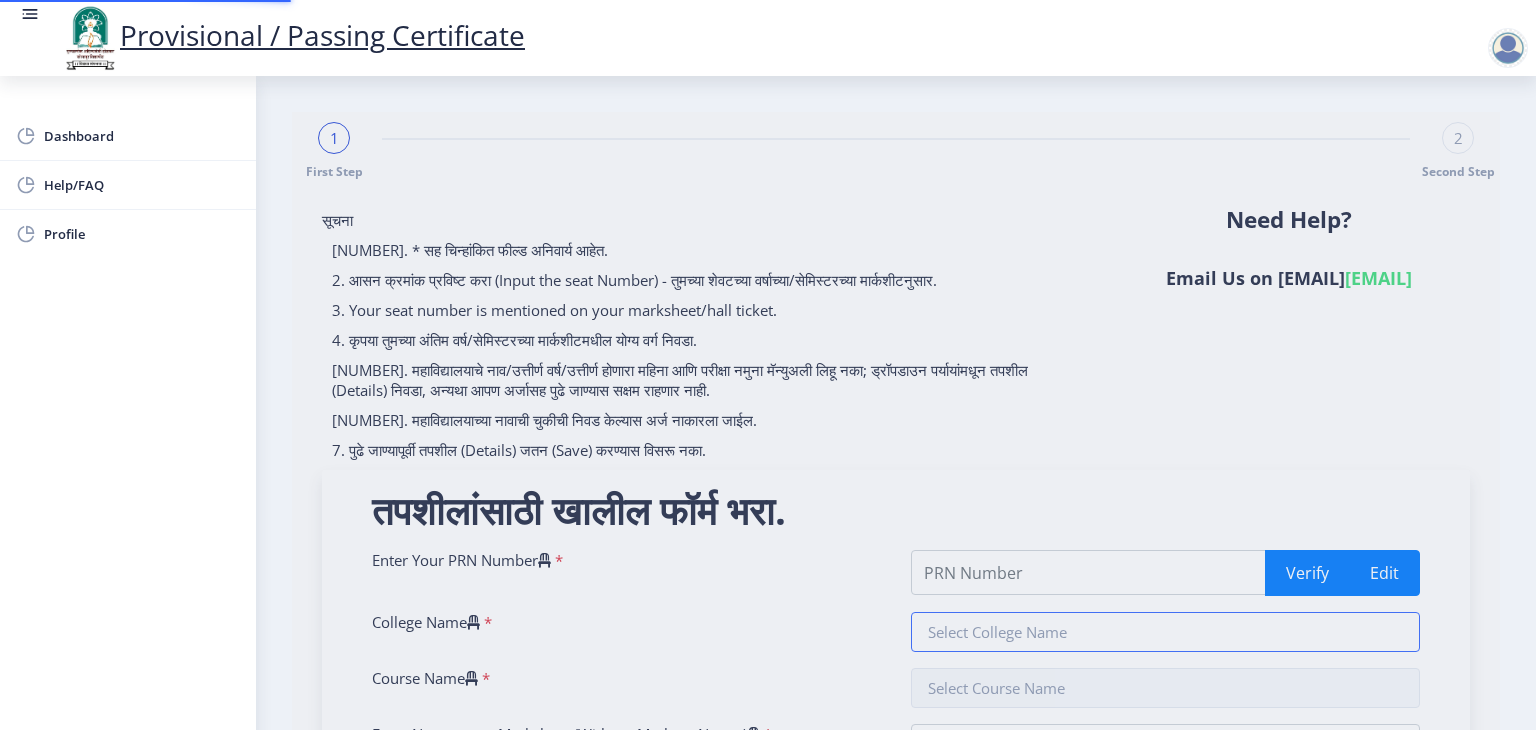 type on "[NUMBER]" 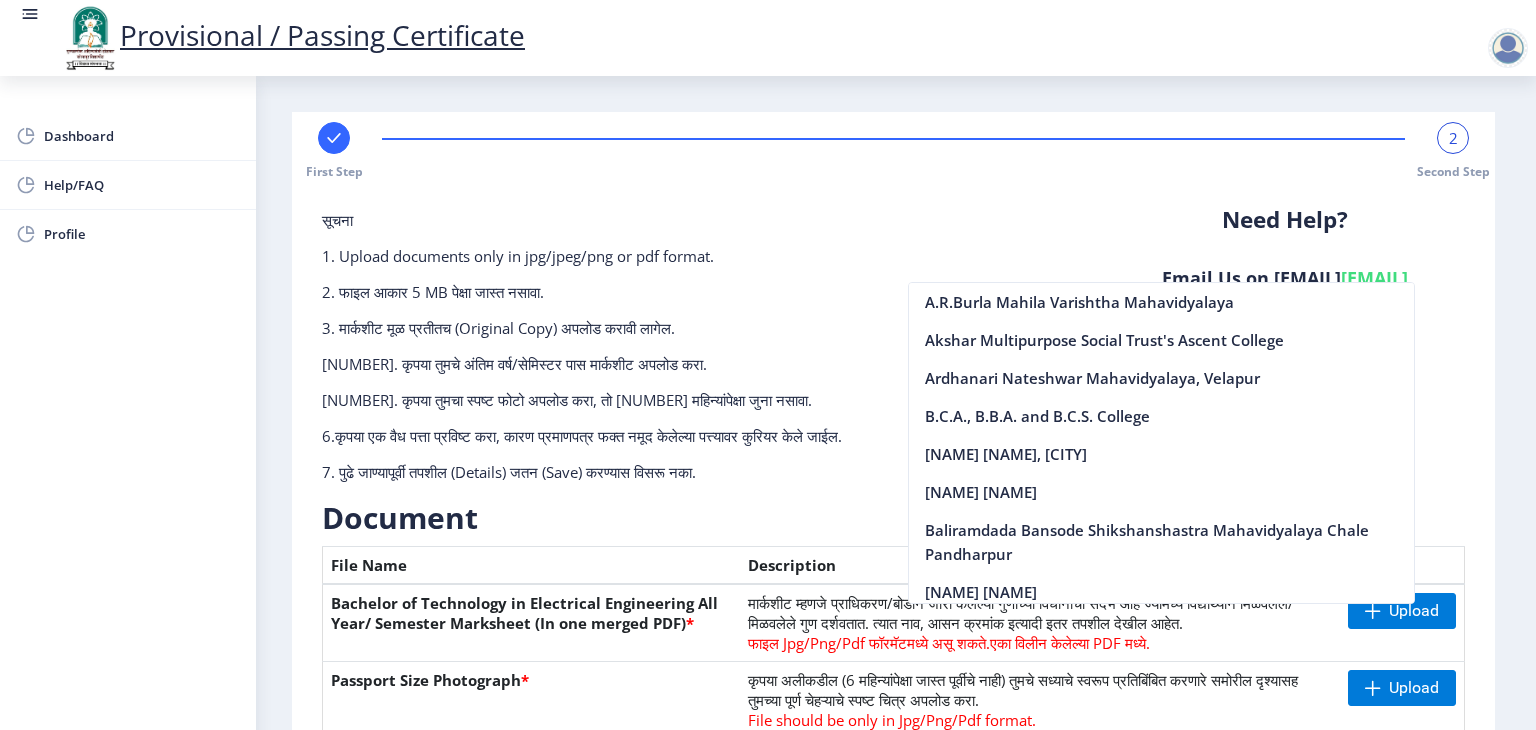click on "Instruction 1. Upload documents only in jpg/jpeg/png or pdf format. 2. File size should not exceed 5 MB. 3. Marksheet must be uploaded in original copy only. 4. Please upload your final year/semester marksheet. 5. Please upload your clear photograph, it should not be older than 6 months. 6.Please enter a valid address, as the certificate will be couriered only to the mentioned address." 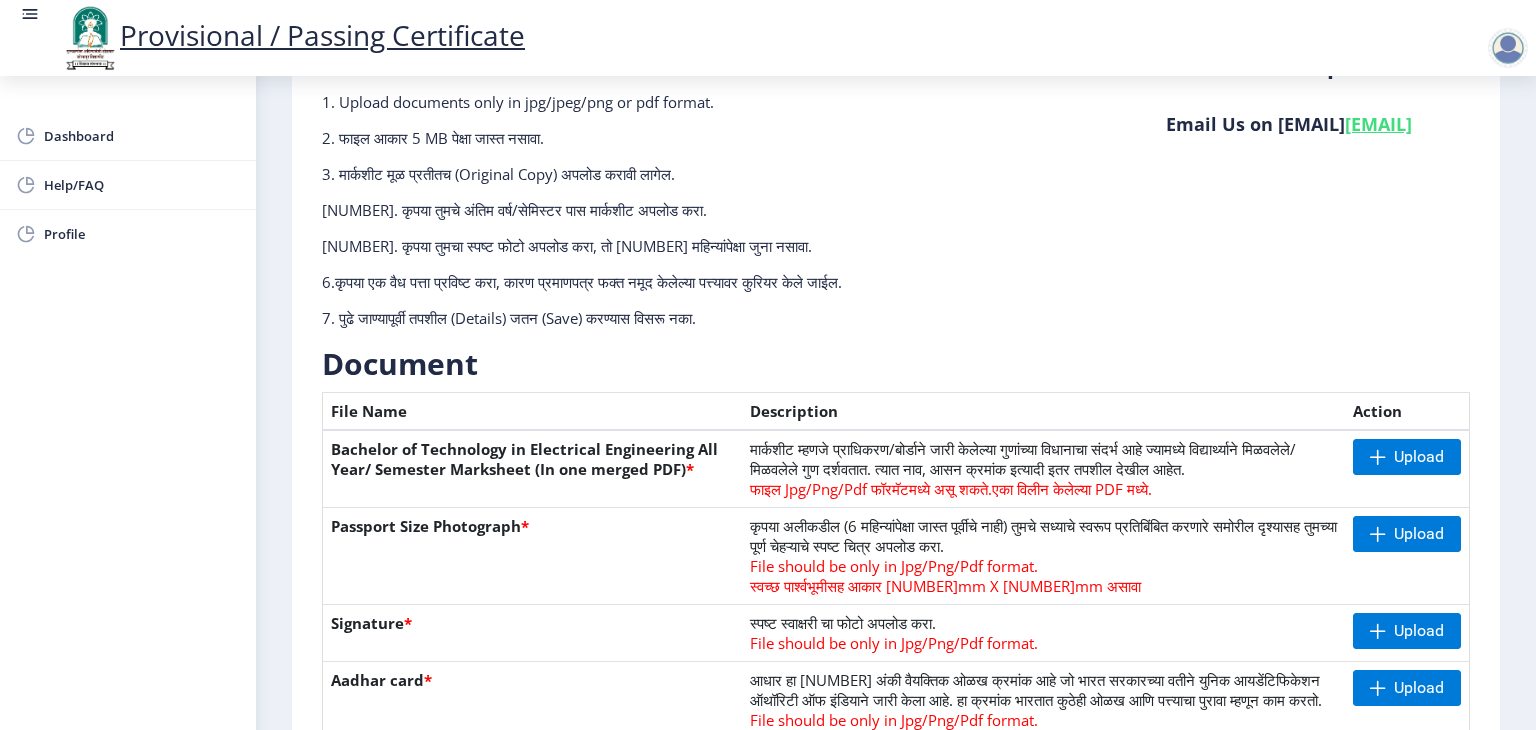 scroll, scrollTop: 151, scrollLeft: 0, axis: vertical 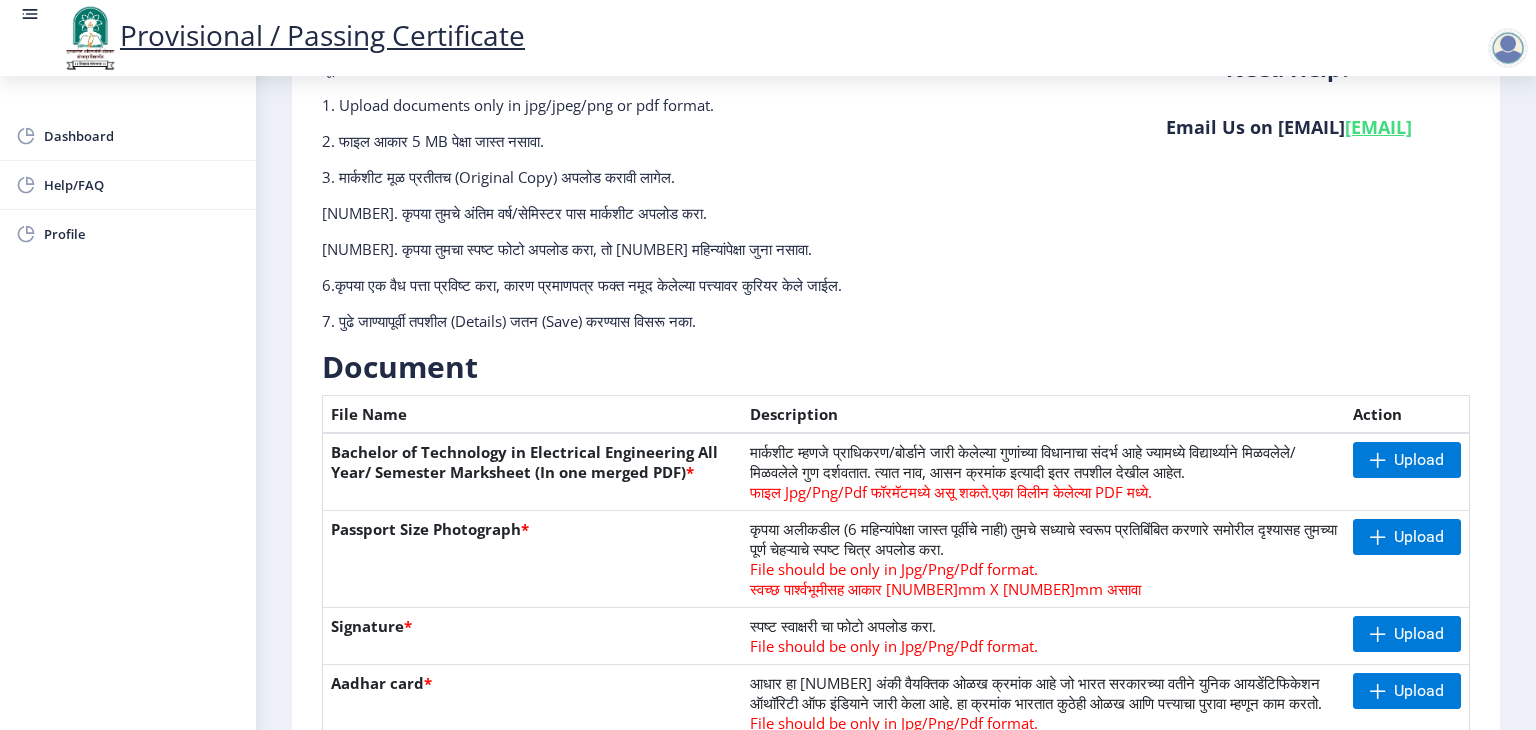 click 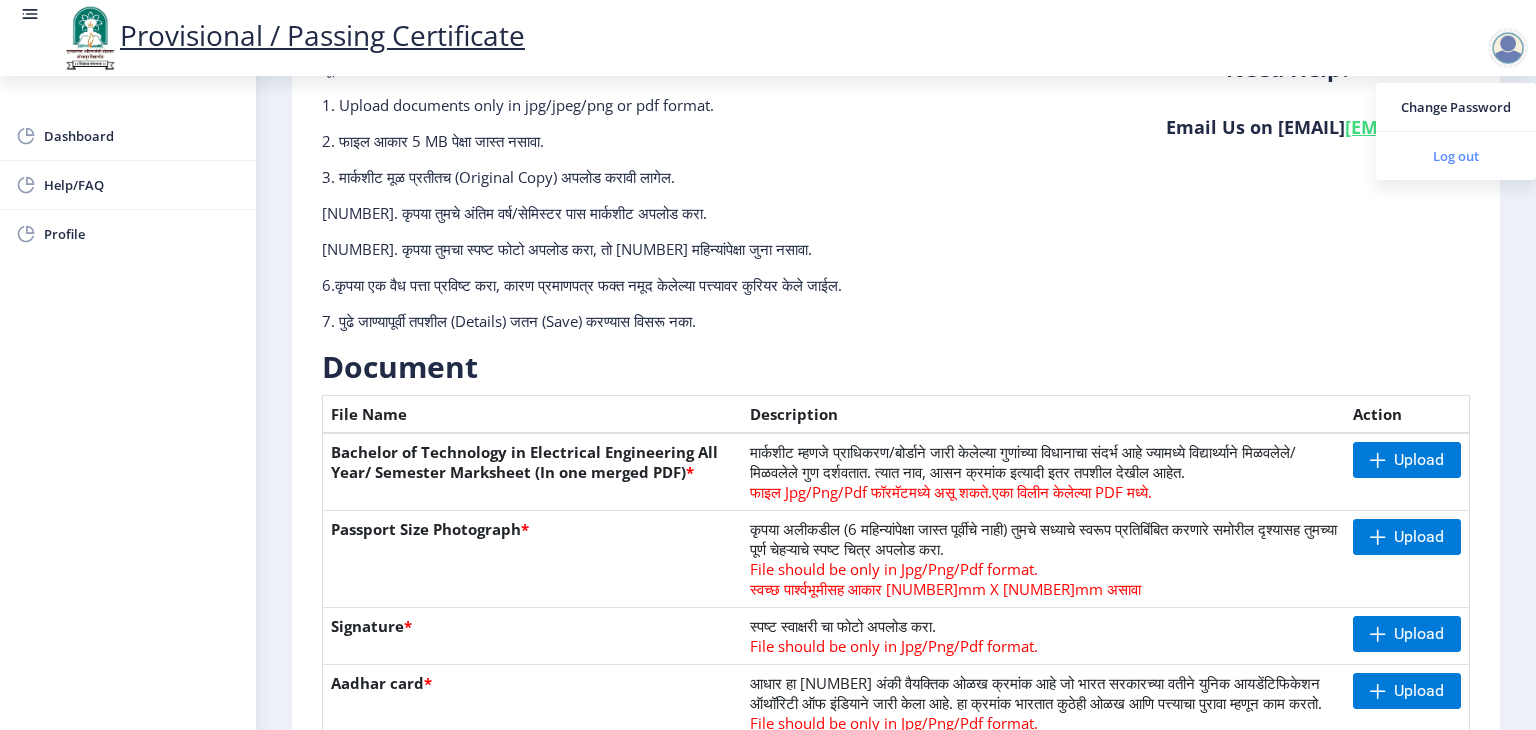 click on "Log out" at bounding box center (1456, 156) 